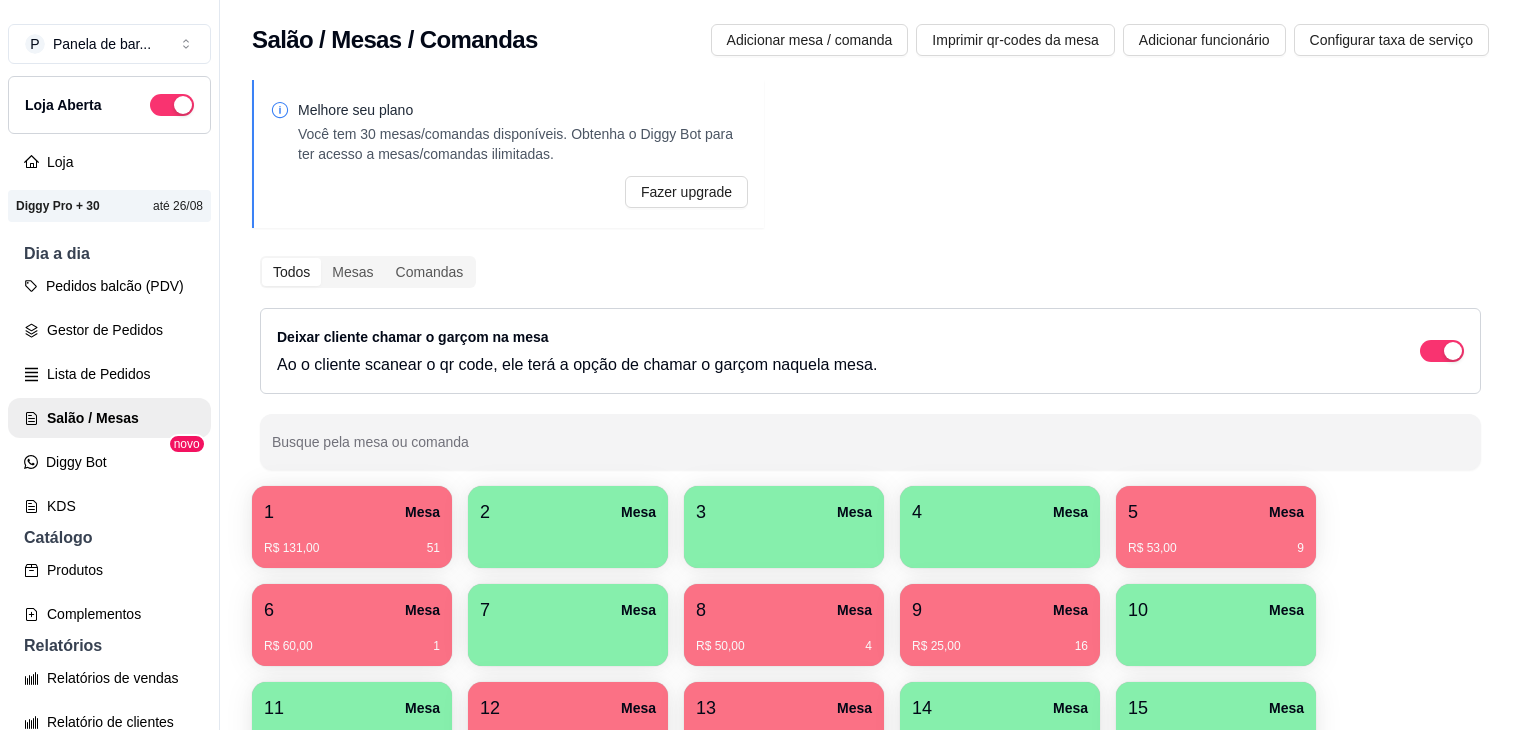 scroll, scrollTop: 0, scrollLeft: 0, axis: both 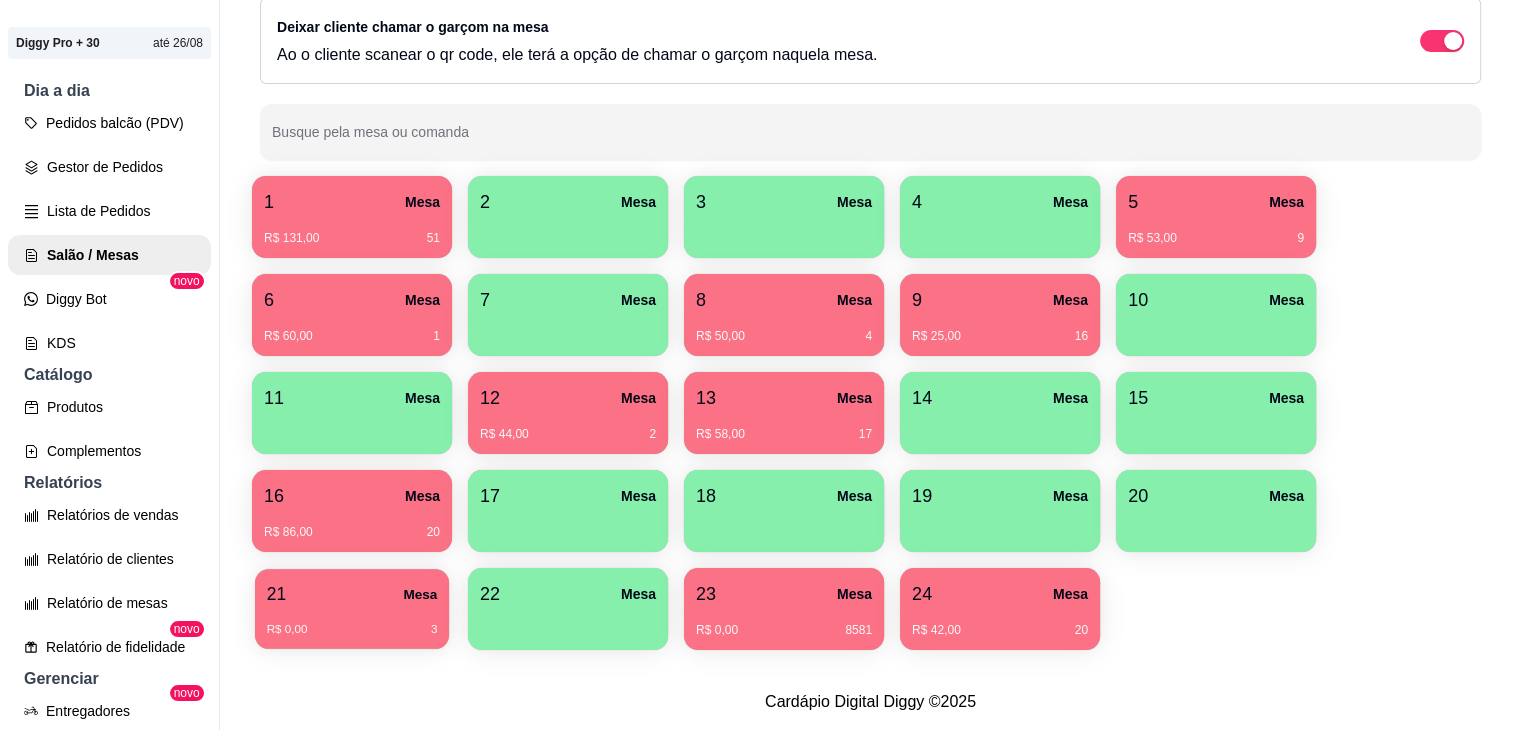 click on "R$ 0,00 3" at bounding box center [352, 622] 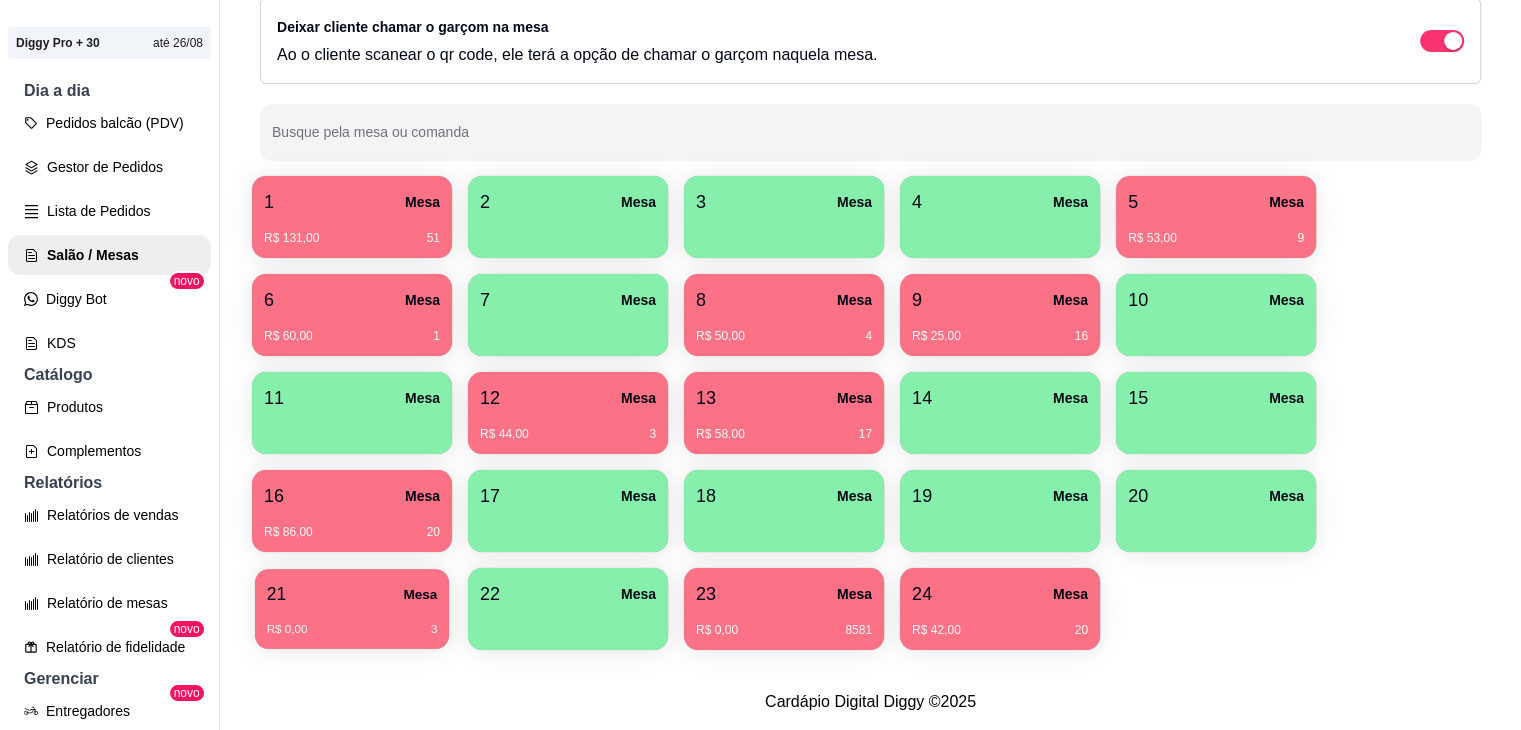 click on "[NUMBER] [NAME]" at bounding box center (352, 594) 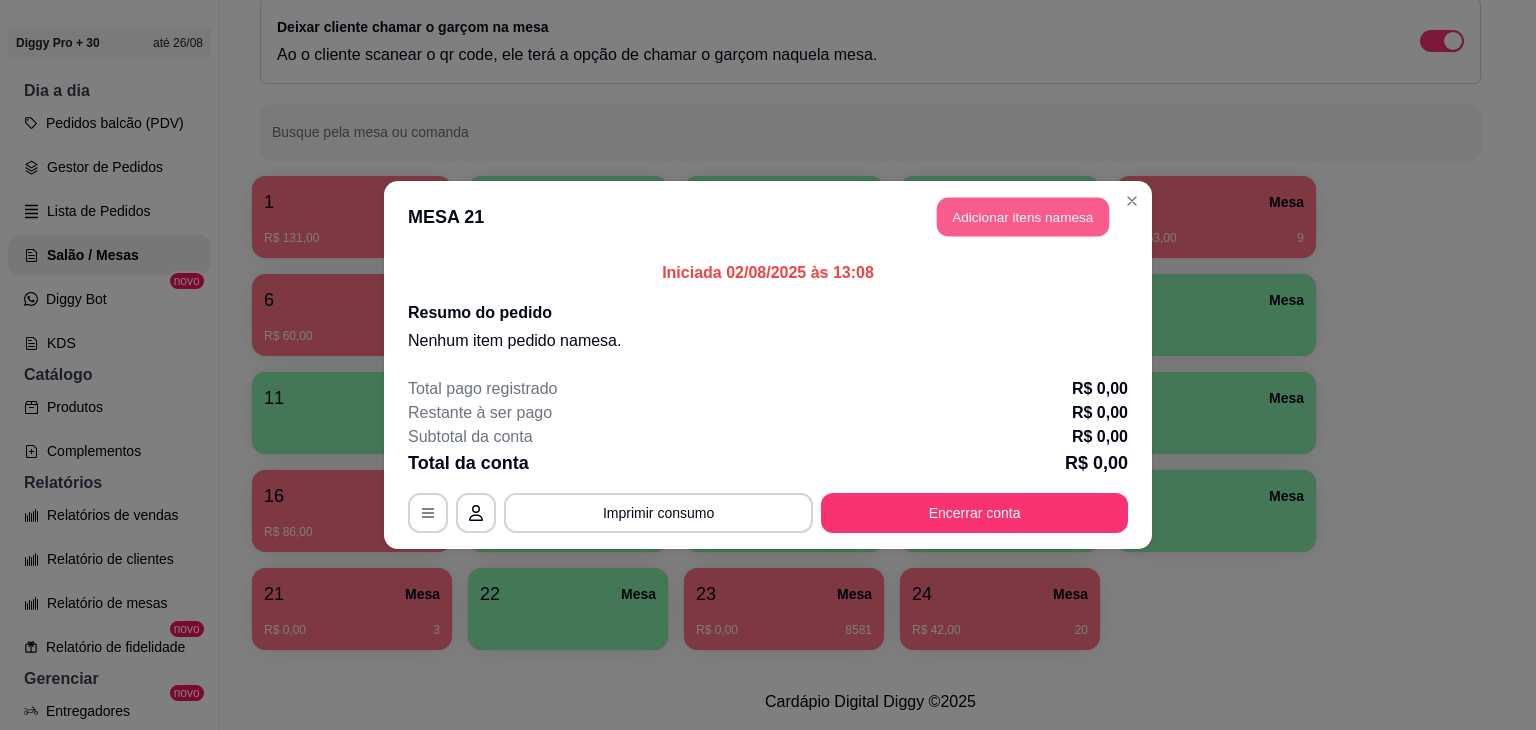 click on "Adicionar itens na  mesa" at bounding box center (1023, 217) 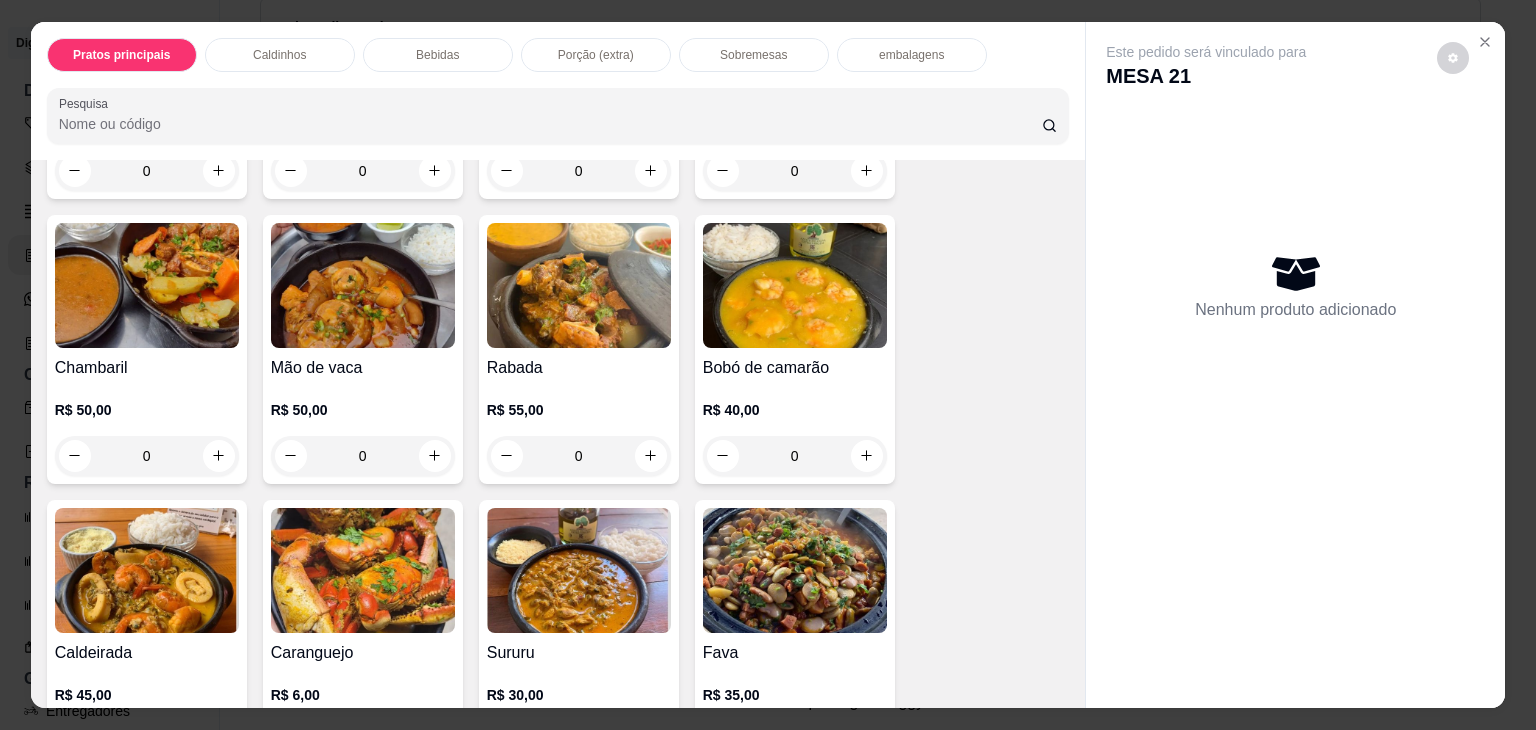 scroll, scrollTop: 427, scrollLeft: 0, axis: vertical 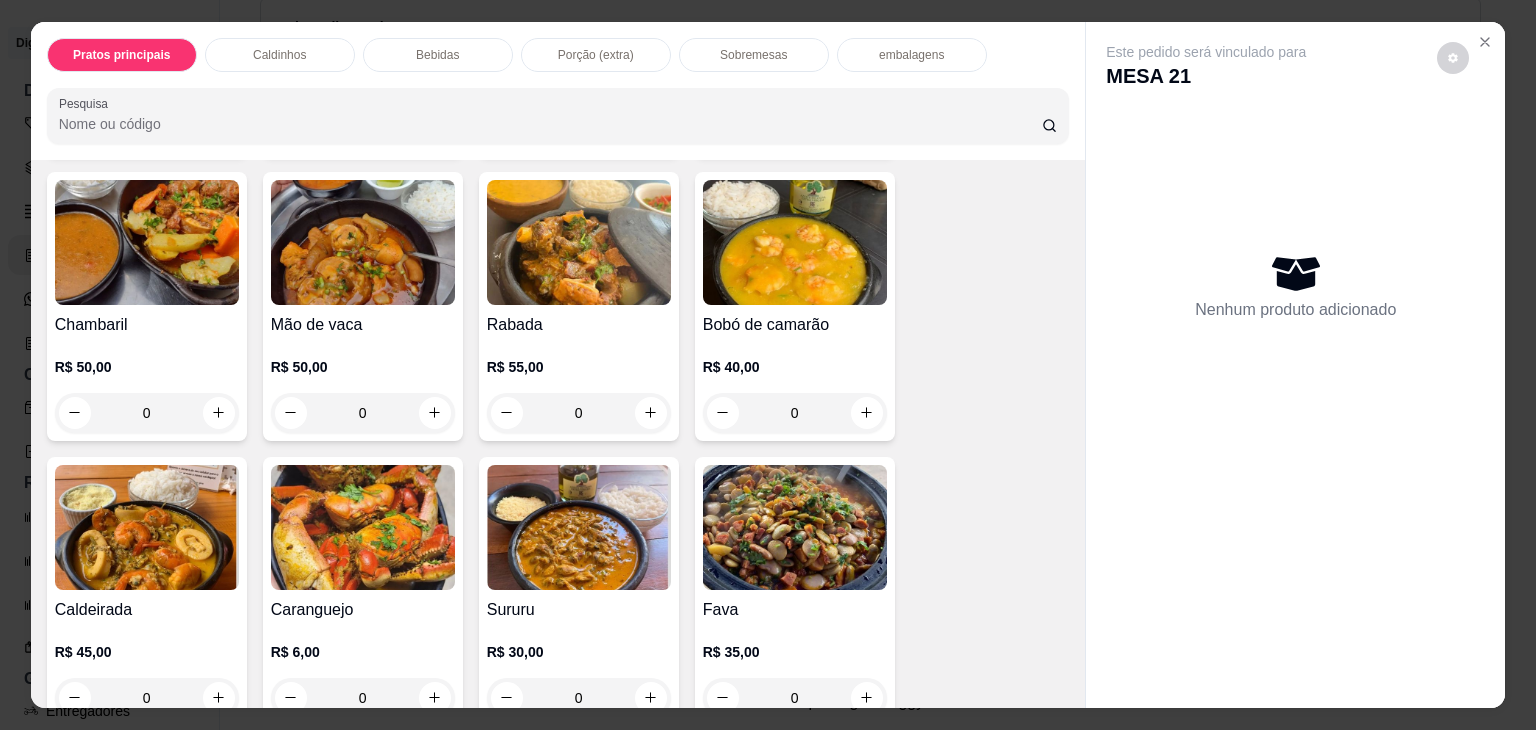 click on "Caldinhos" at bounding box center [279, 55] 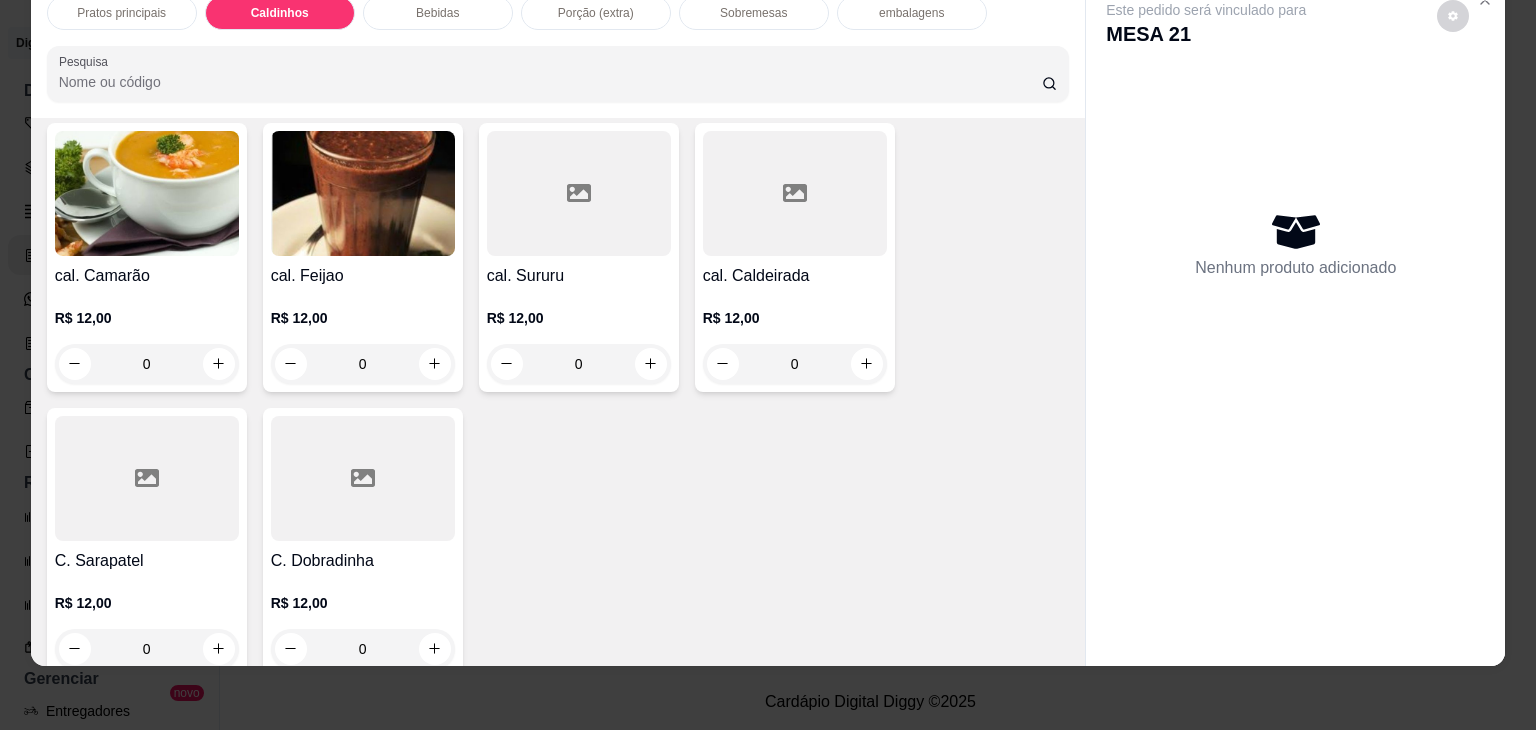 scroll, scrollTop: 1364, scrollLeft: 0, axis: vertical 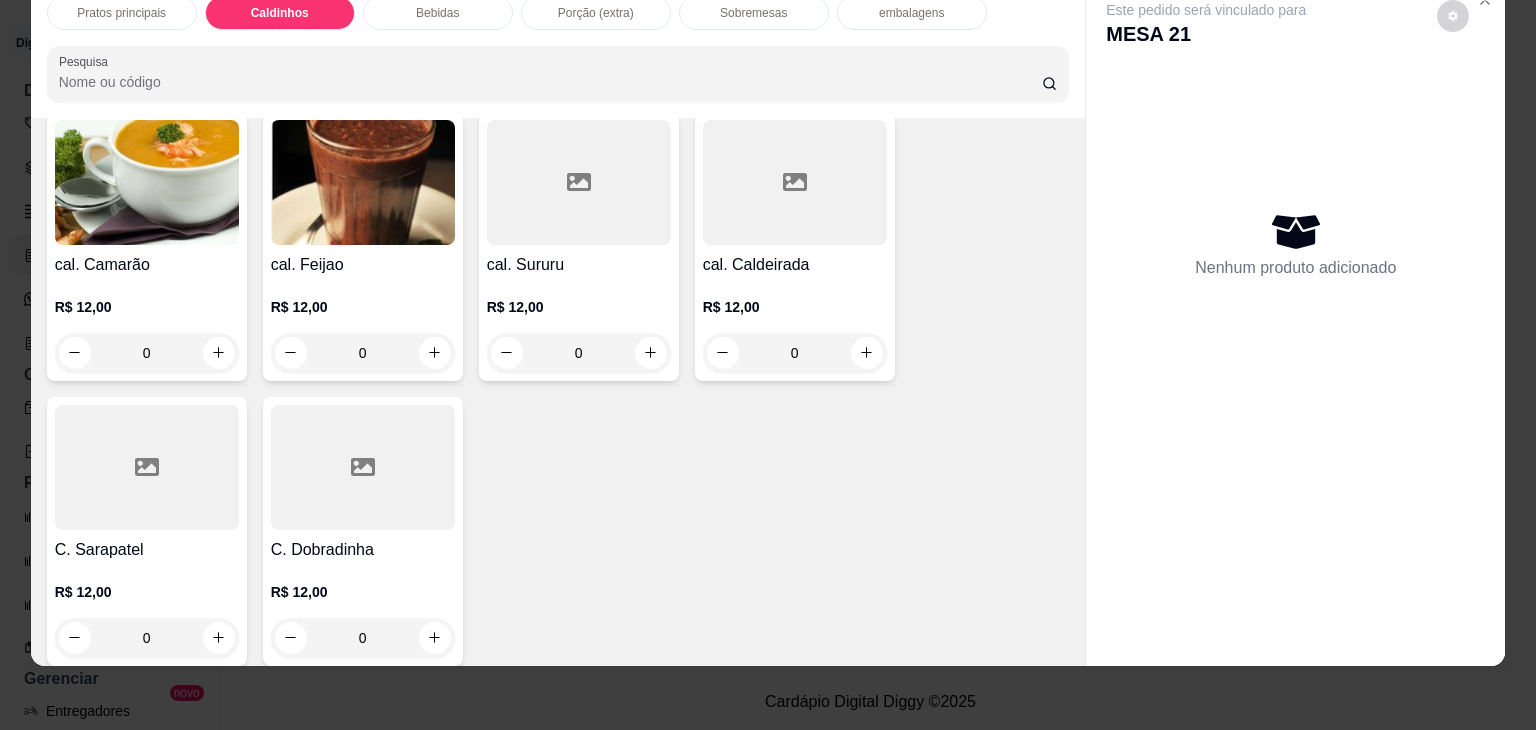 click on "0" at bounding box center (147, 353) 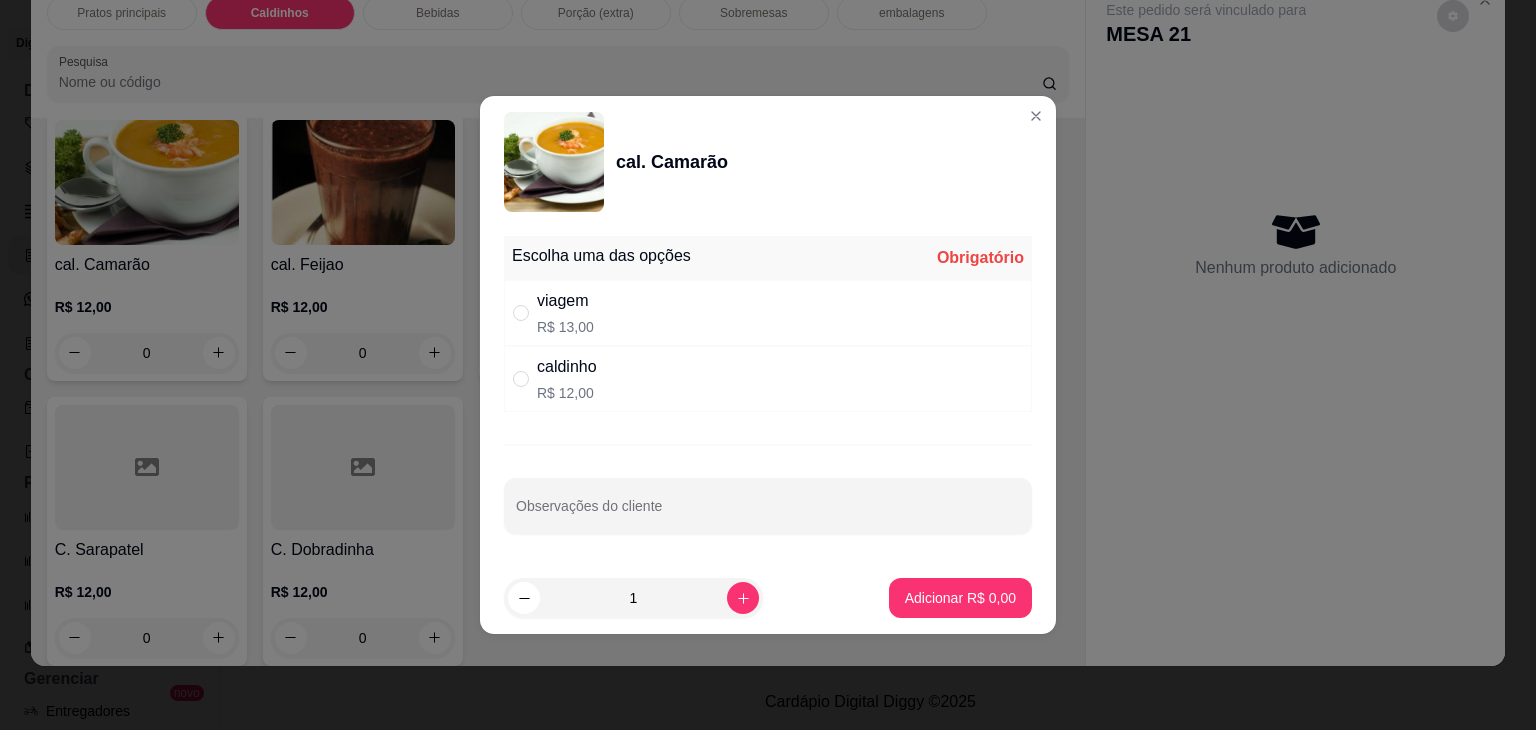 click at bounding box center [525, 379] 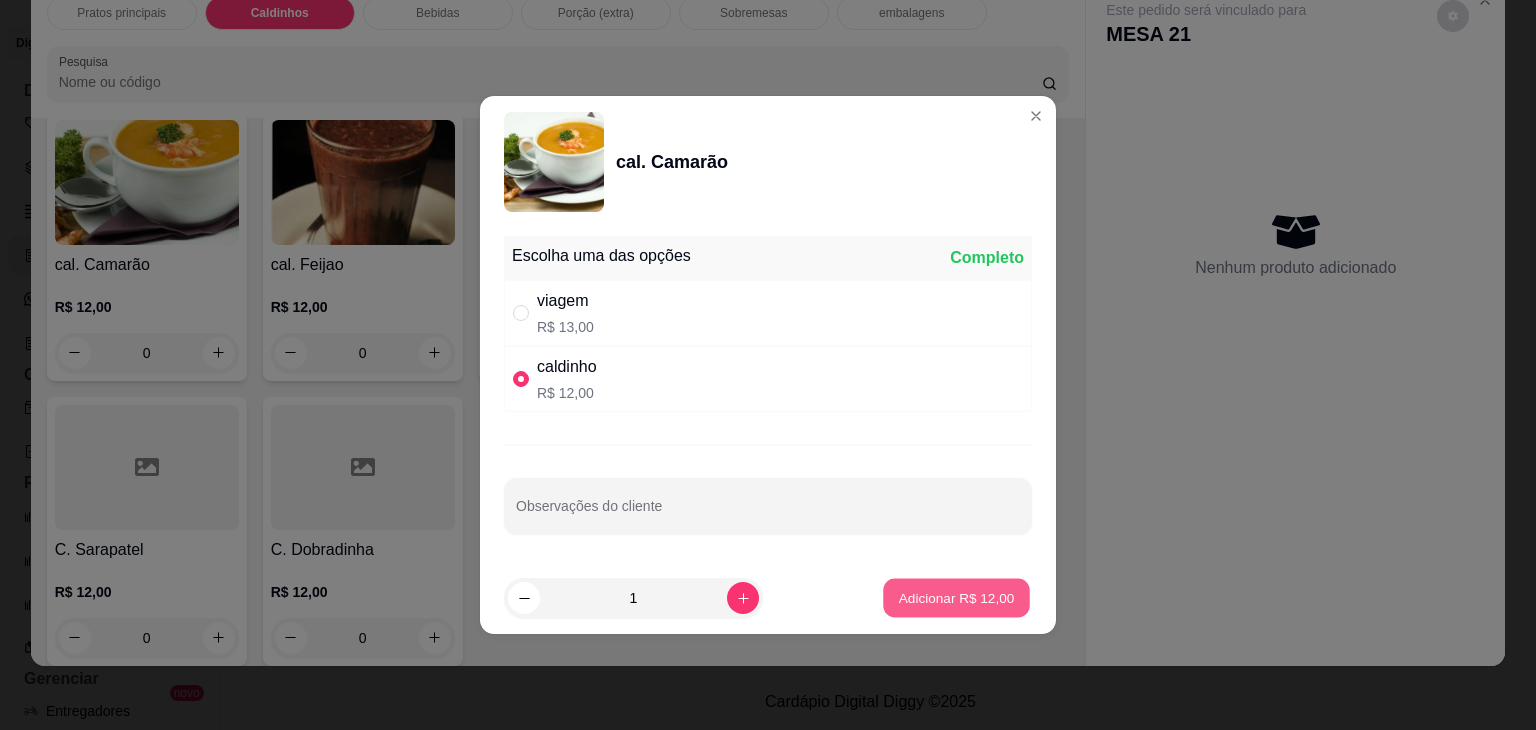 click on "Adicionar   R$ 12,00" at bounding box center [956, 598] 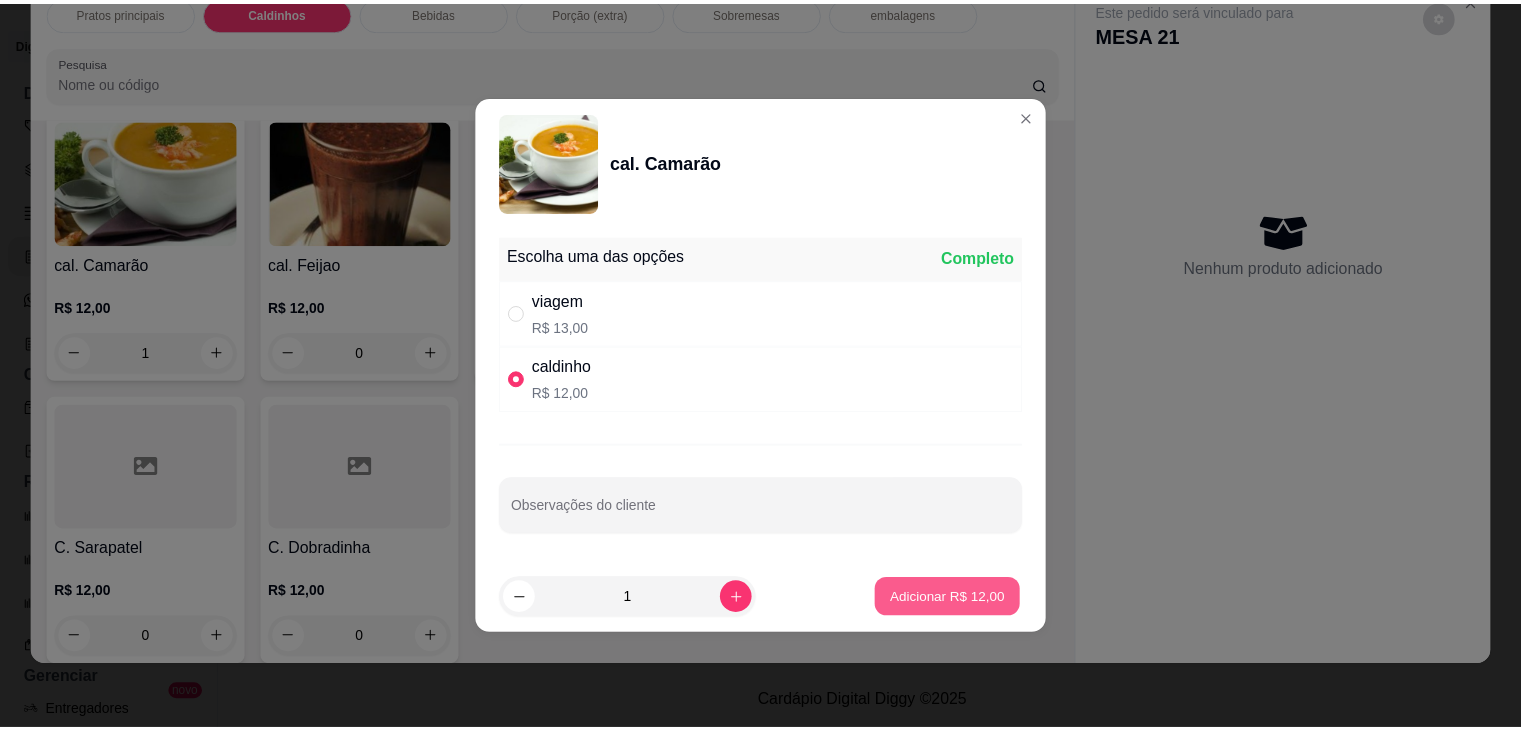 scroll, scrollTop: 1365, scrollLeft: 0, axis: vertical 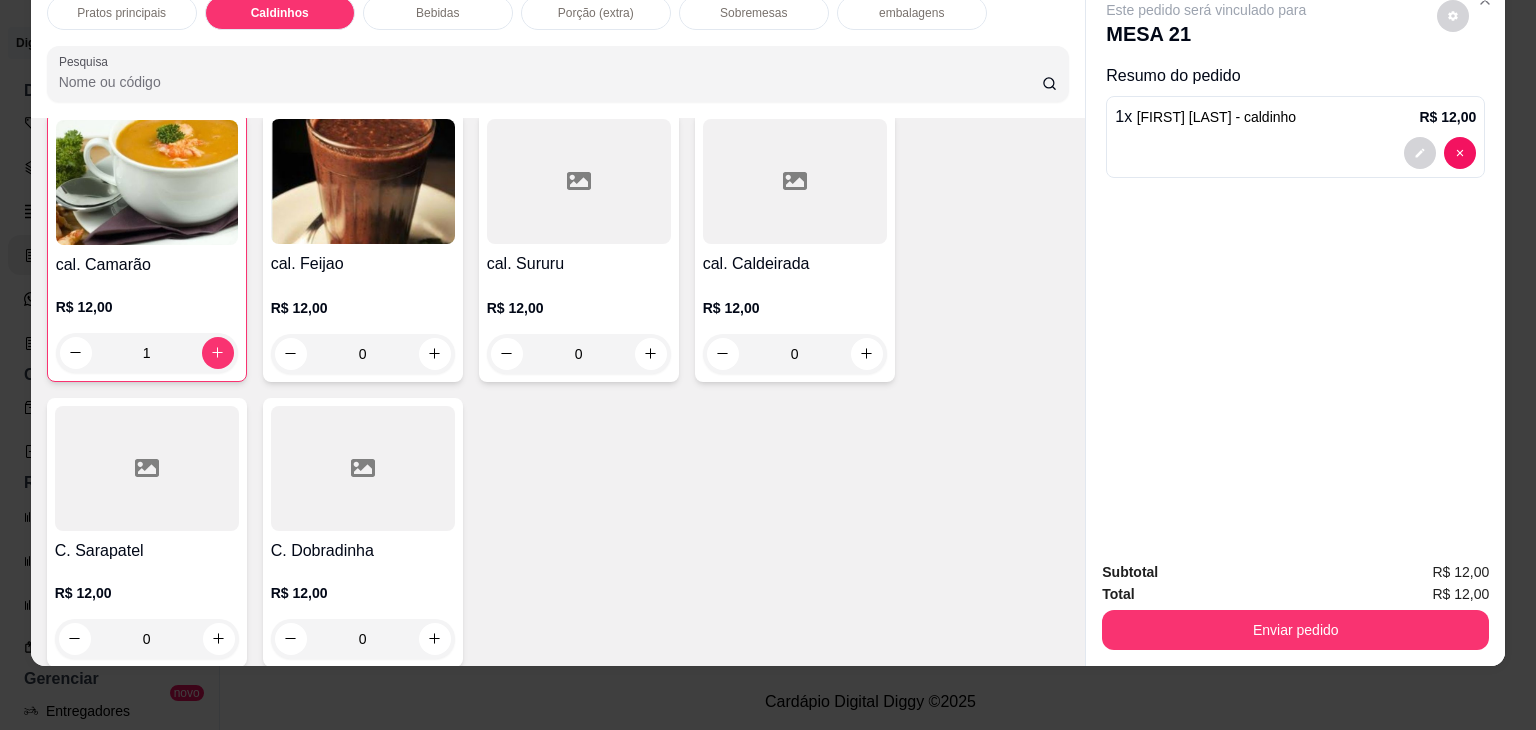 click on "0" at bounding box center (147, 639) 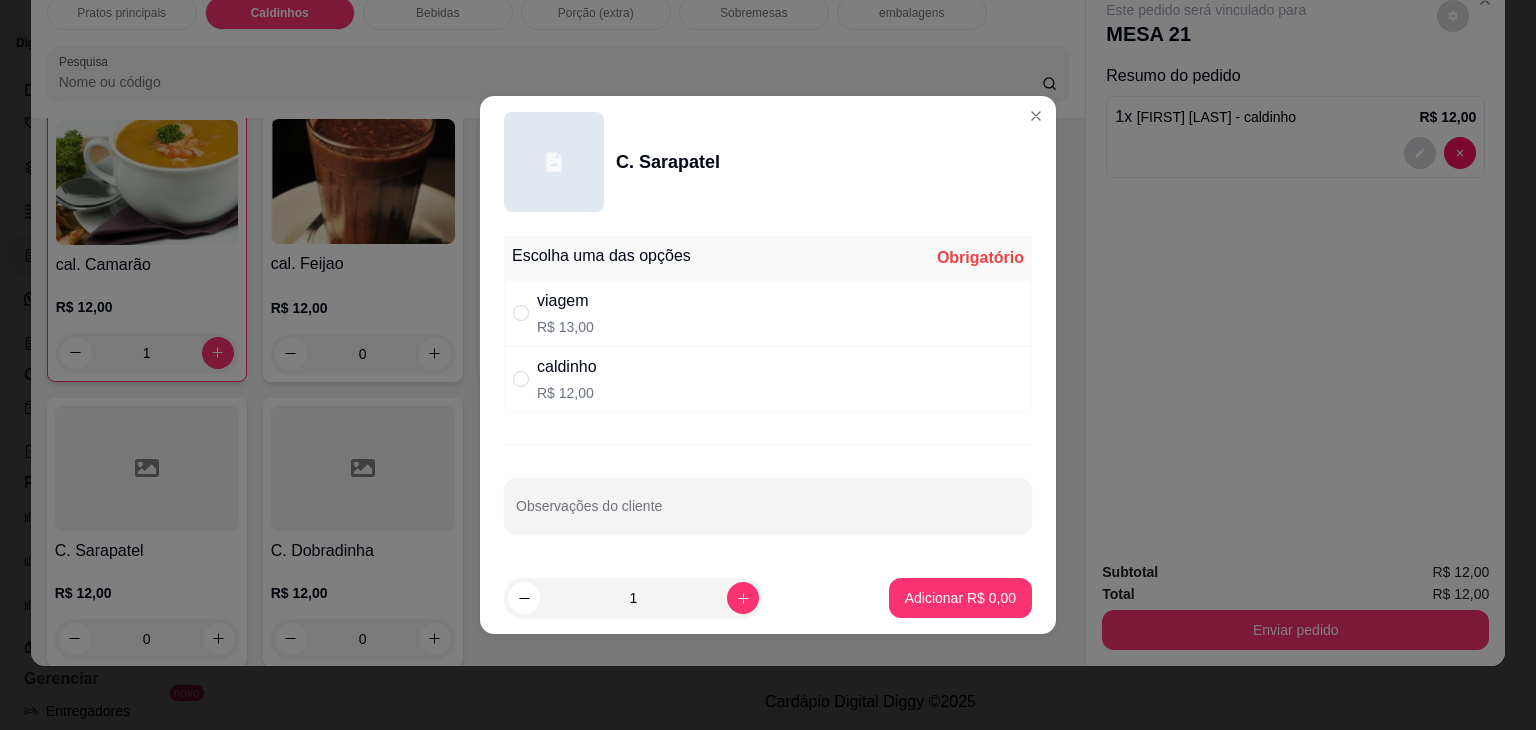click on "caldinho R$ 12,00" at bounding box center [768, 379] 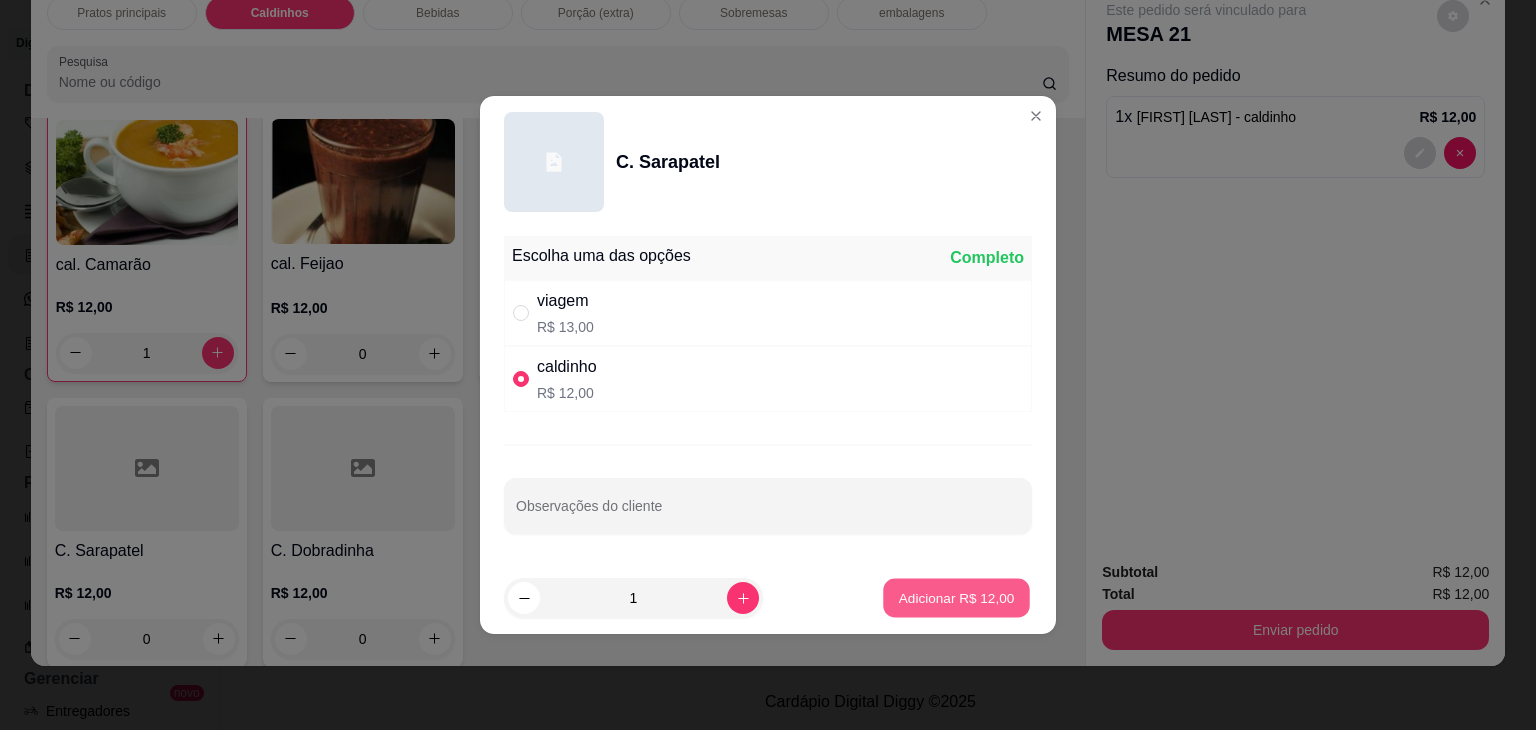 click on "Adicionar   R$ 12,00" at bounding box center [957, 597] 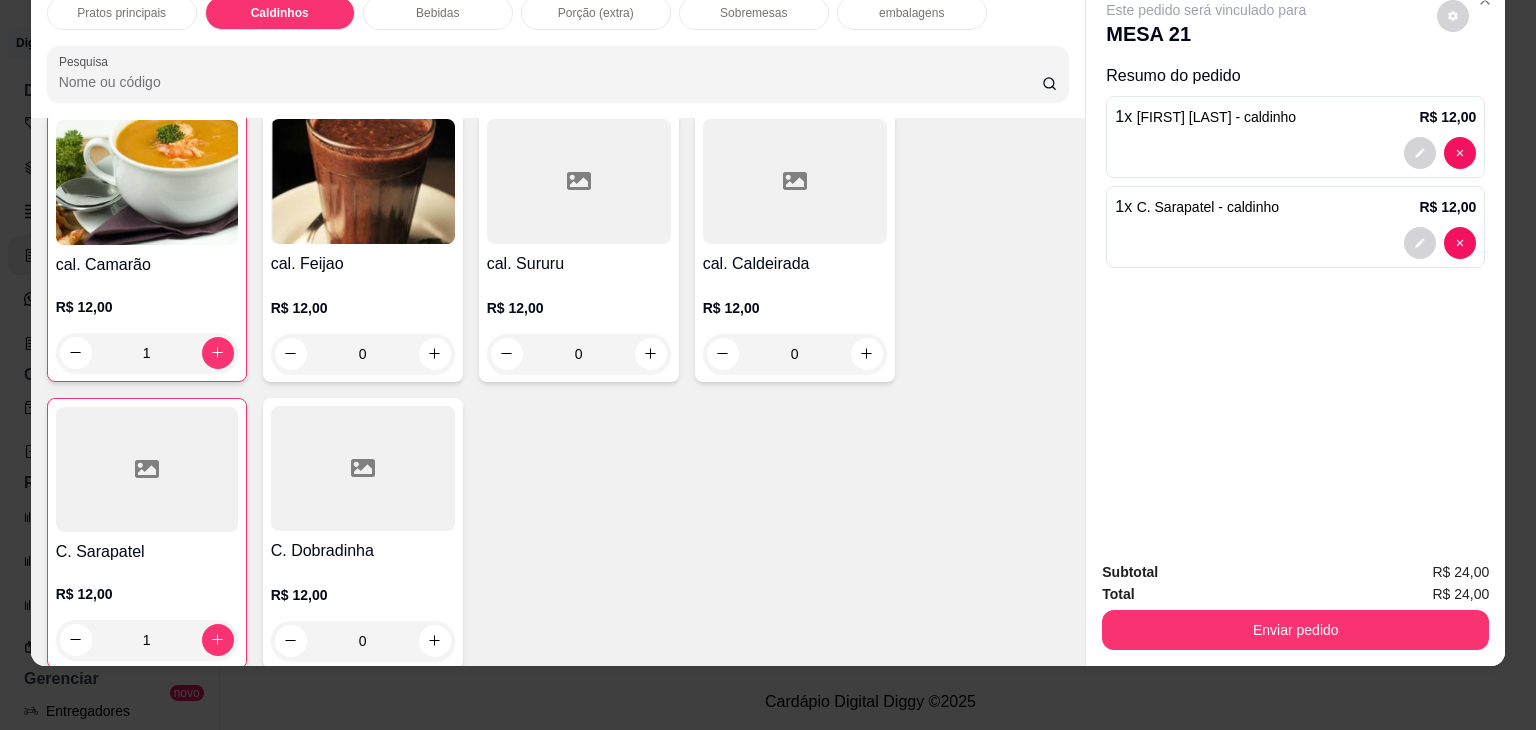click on "0" at bounding box center [795, 354] 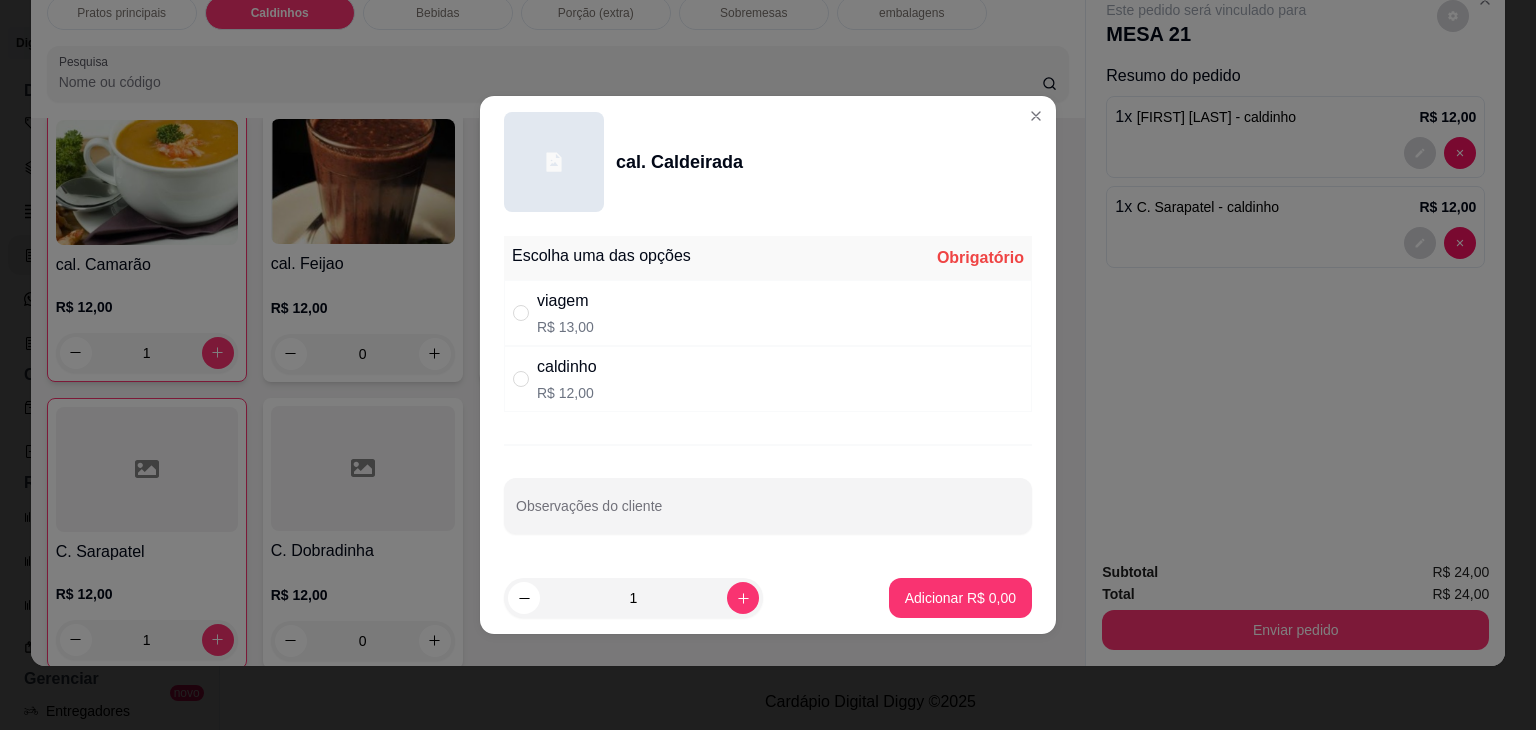 click on "caldinho R$ 12,00" at bounding box center [768, 379] 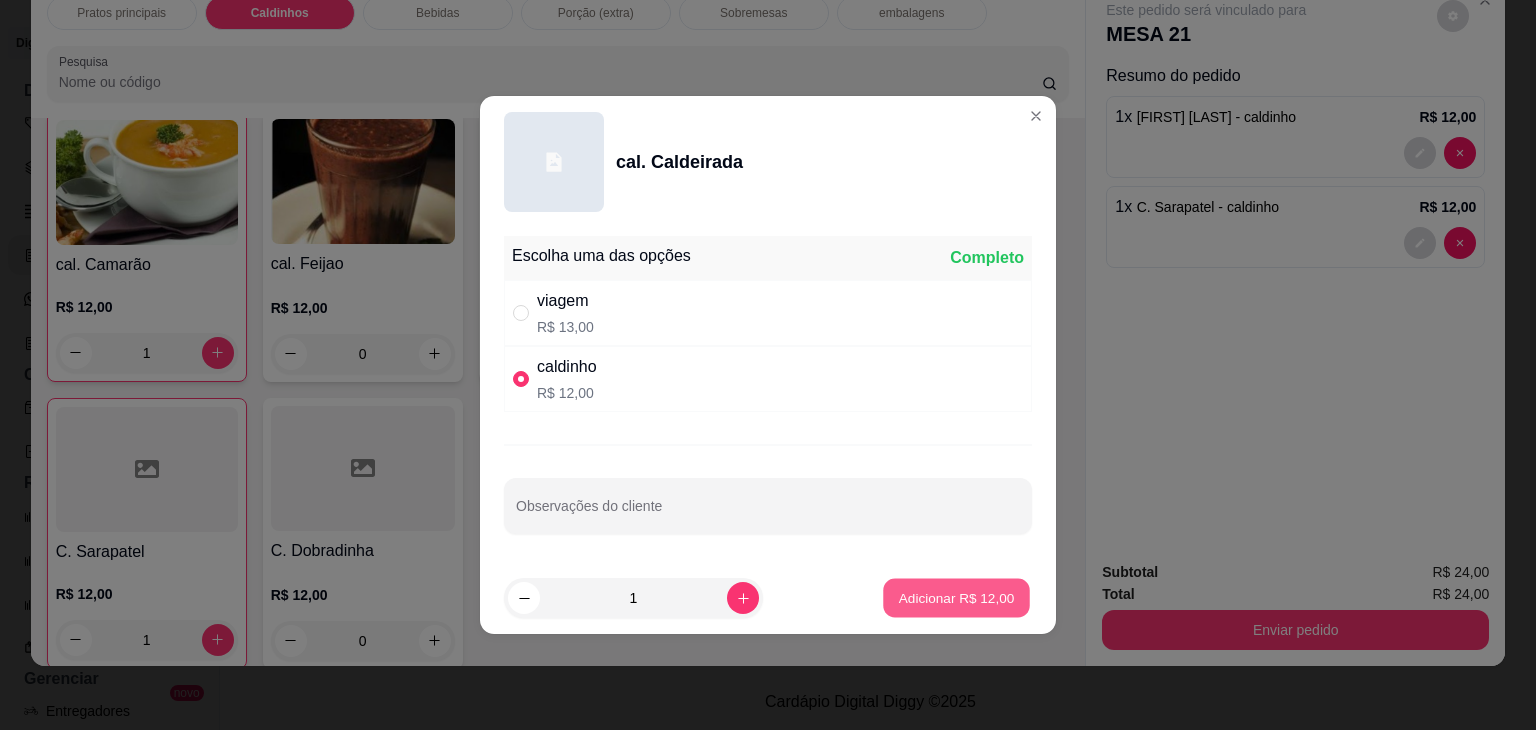 click on "Adicionar   R$ 12,00" at bounding box center (956, 598) 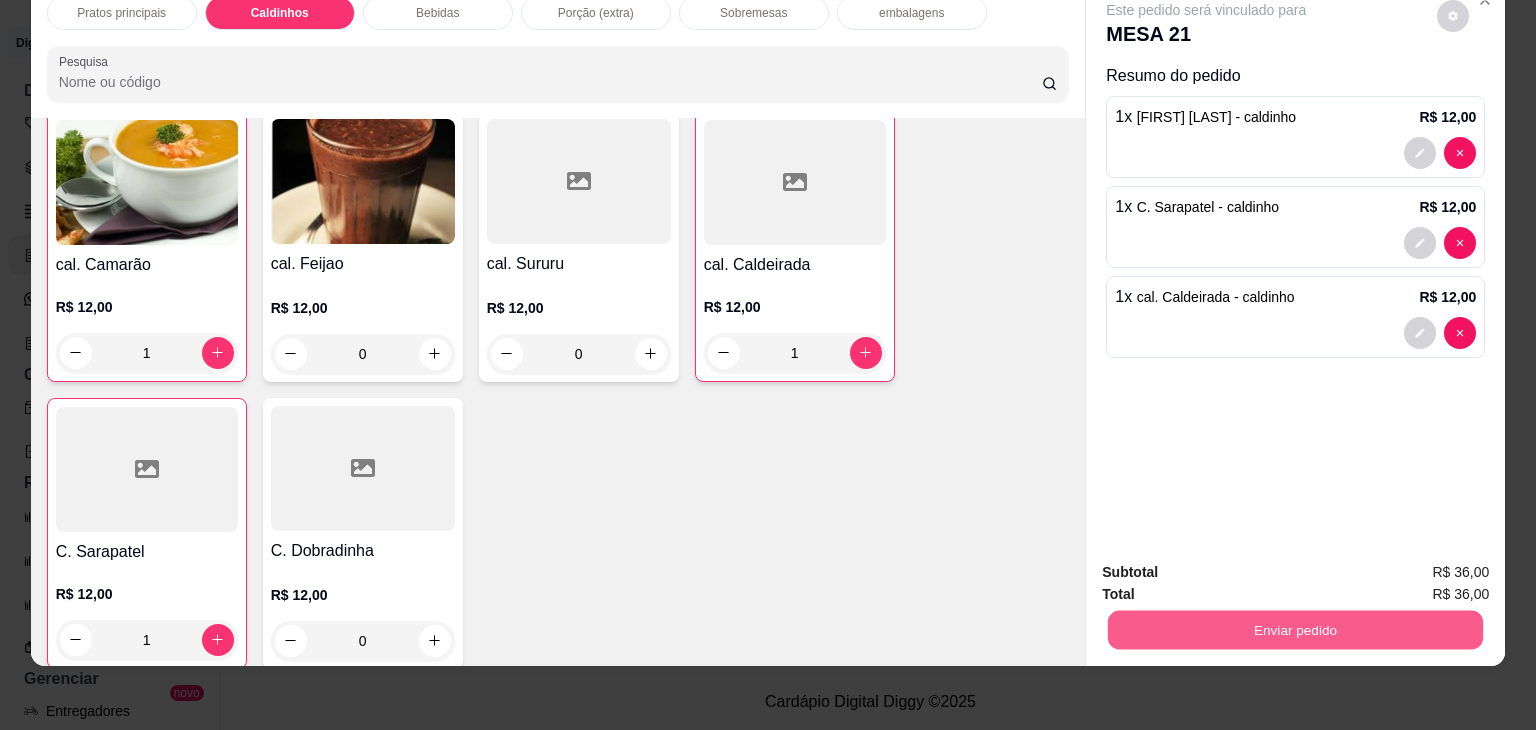 click on "Enviar pedido" at bounding box center [1295, 630] 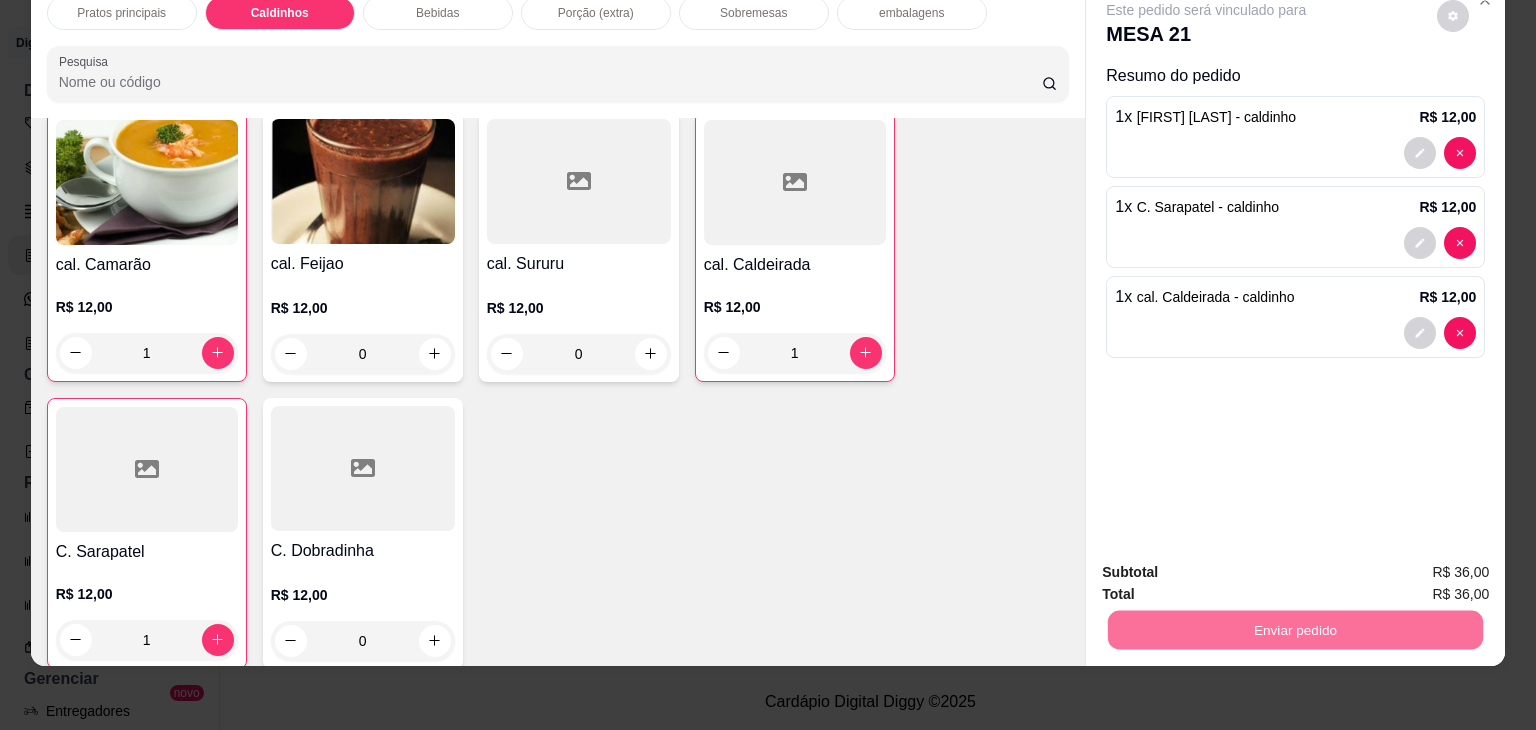 click on "Não registrar e enviar pedido" at bounding box center [1229, 565] 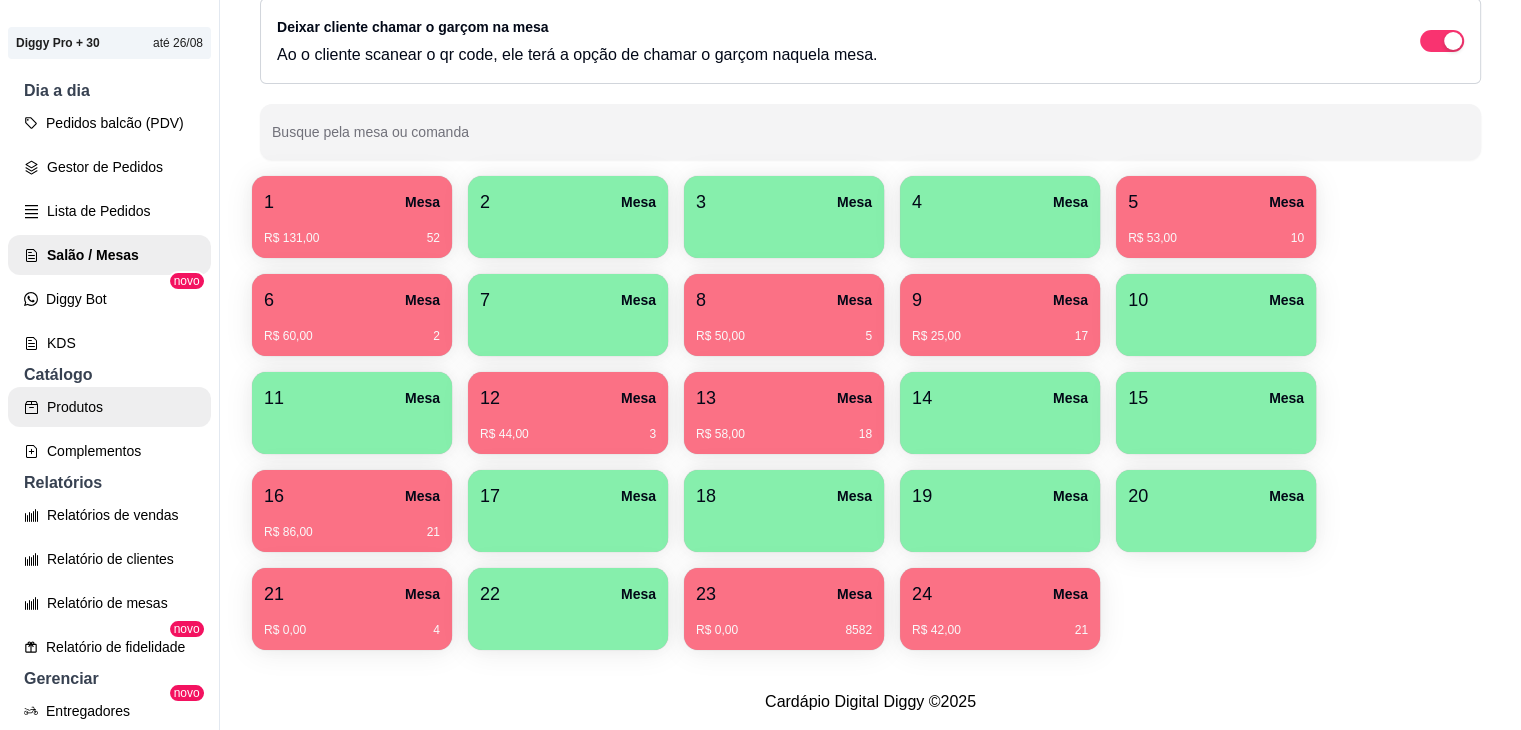 click on "Produtos" at bounding box center [109, 407] 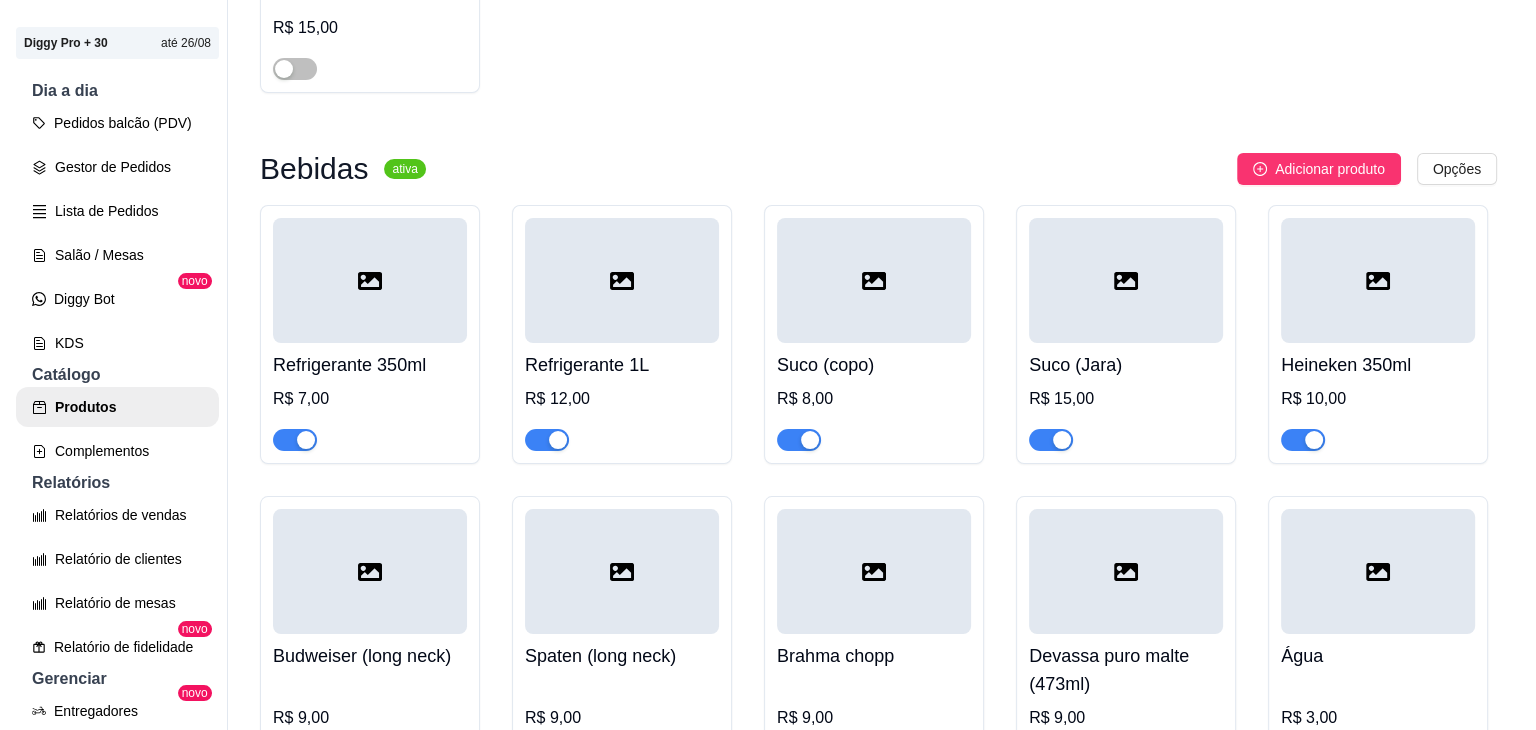 scroll, scrollTop: 4156, scrollLeft: 0, axis: vertical 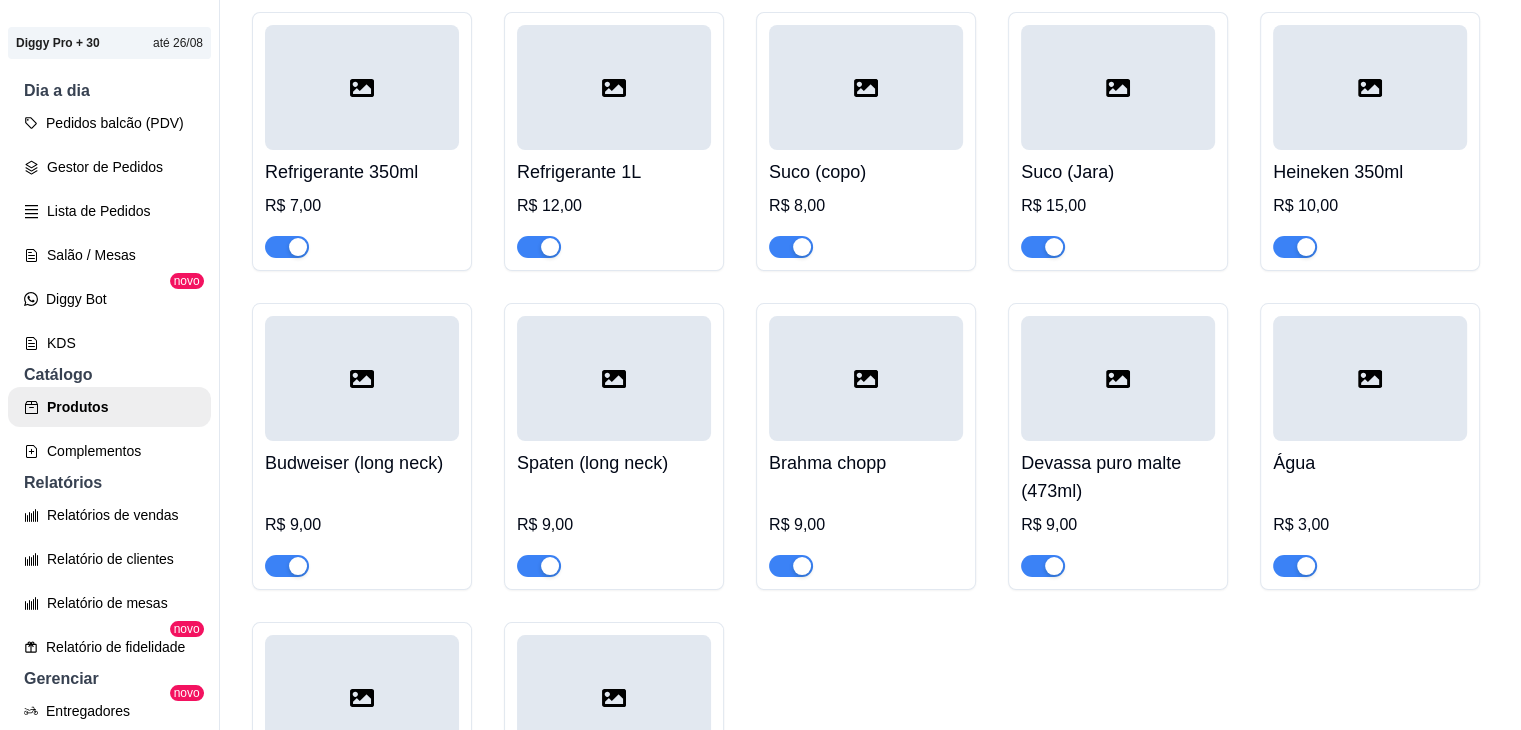click at bounding box center [287, -124] 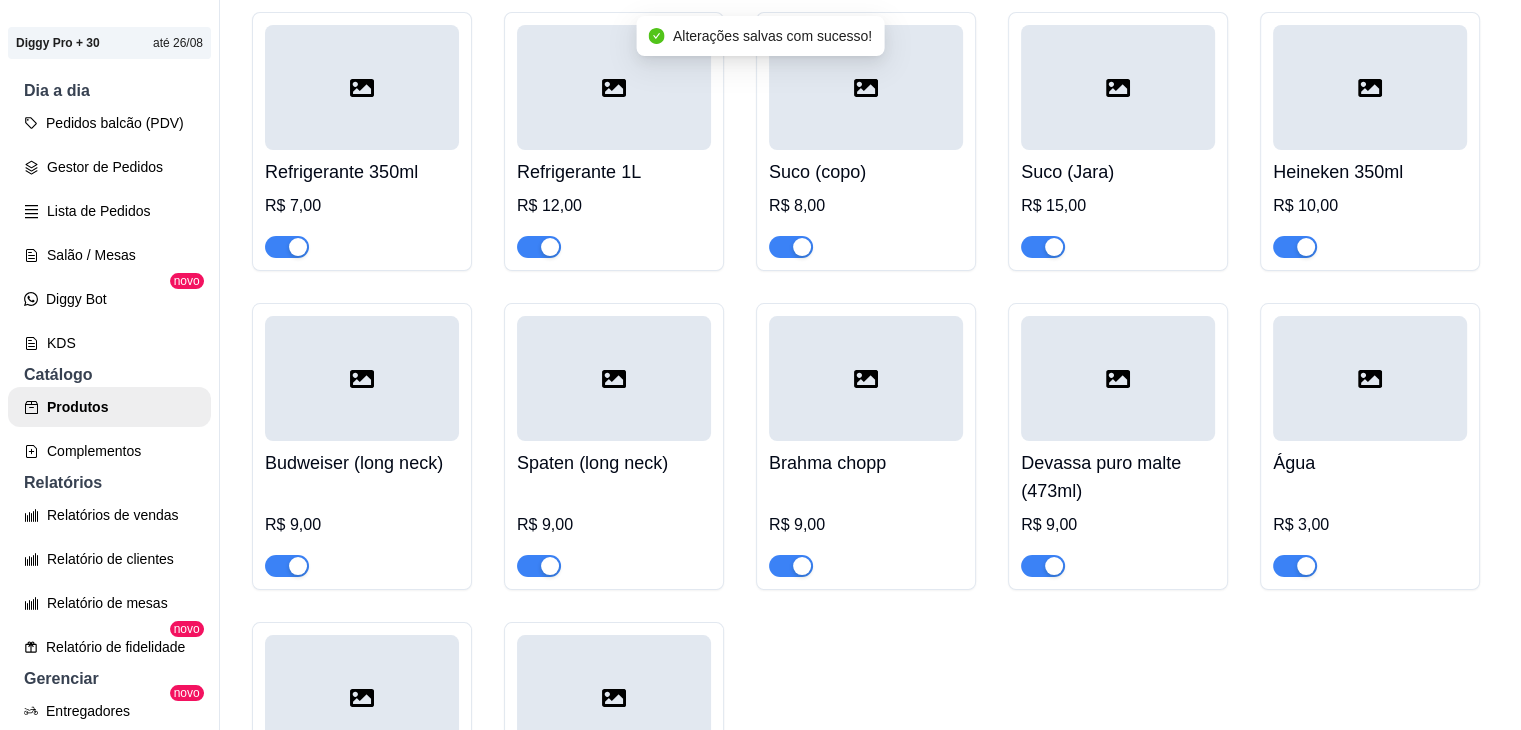 click at bounding box center (362, -133) 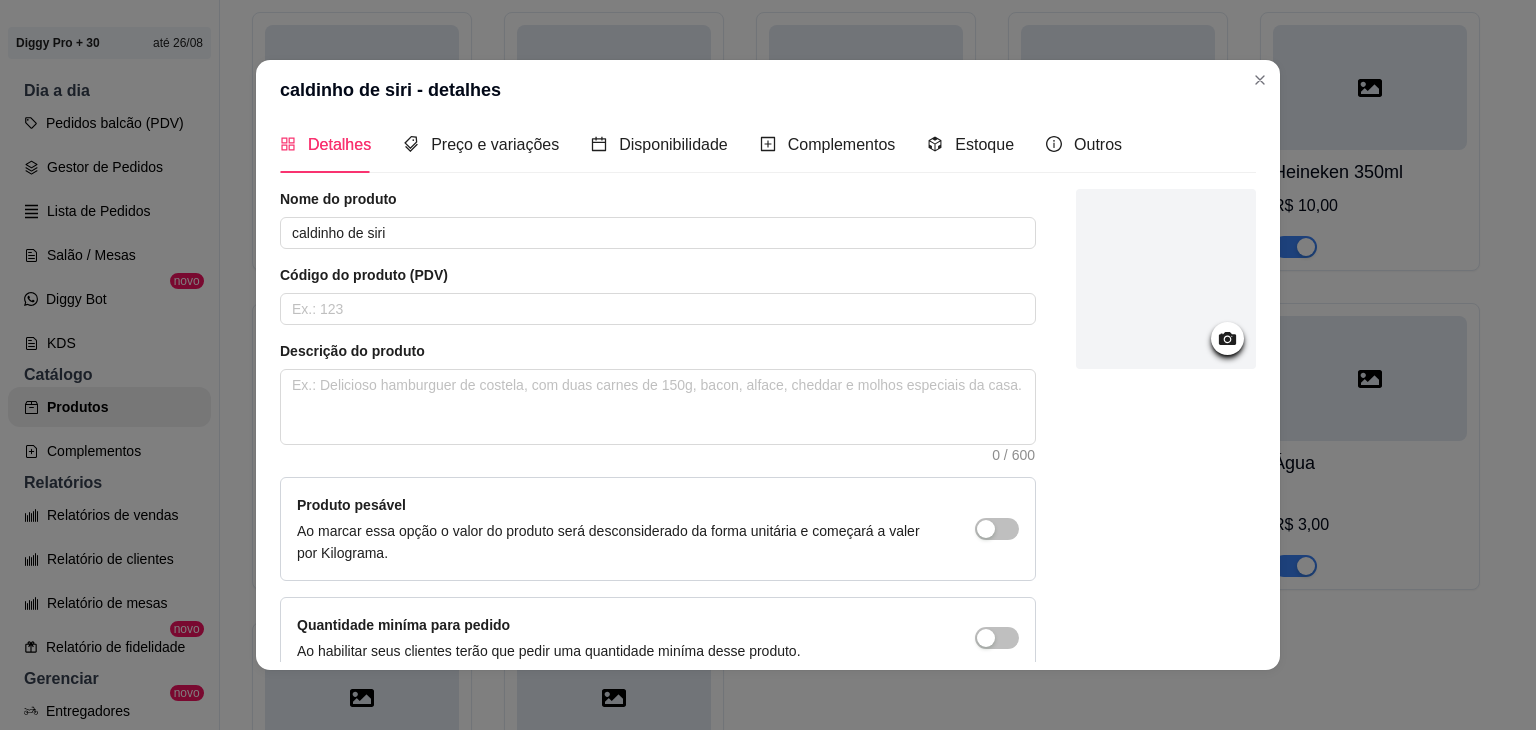 scroll, scrollTop: 7, scrollLeft: 0, axis: vertical 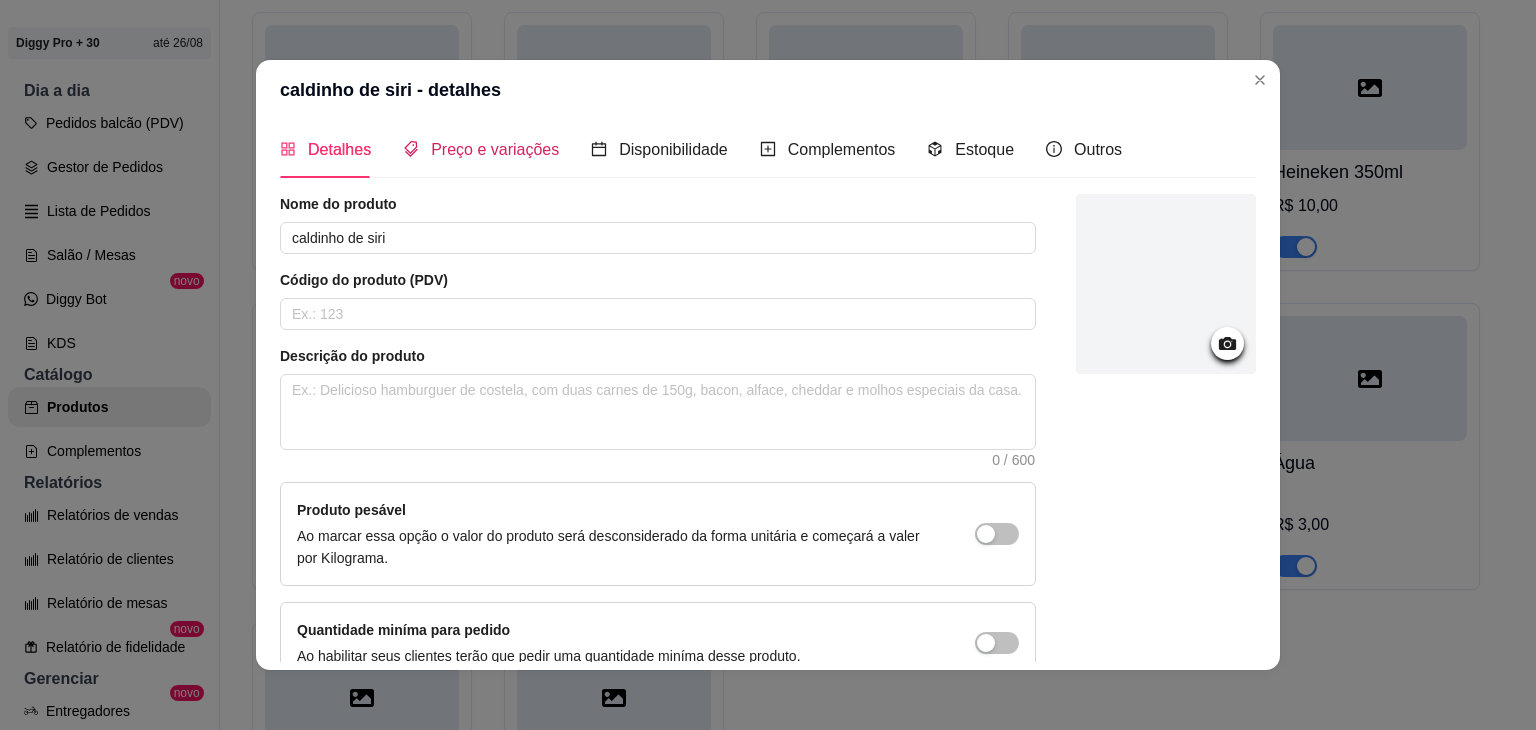 click on "Preço e variações" at bounding box center (495, 149) 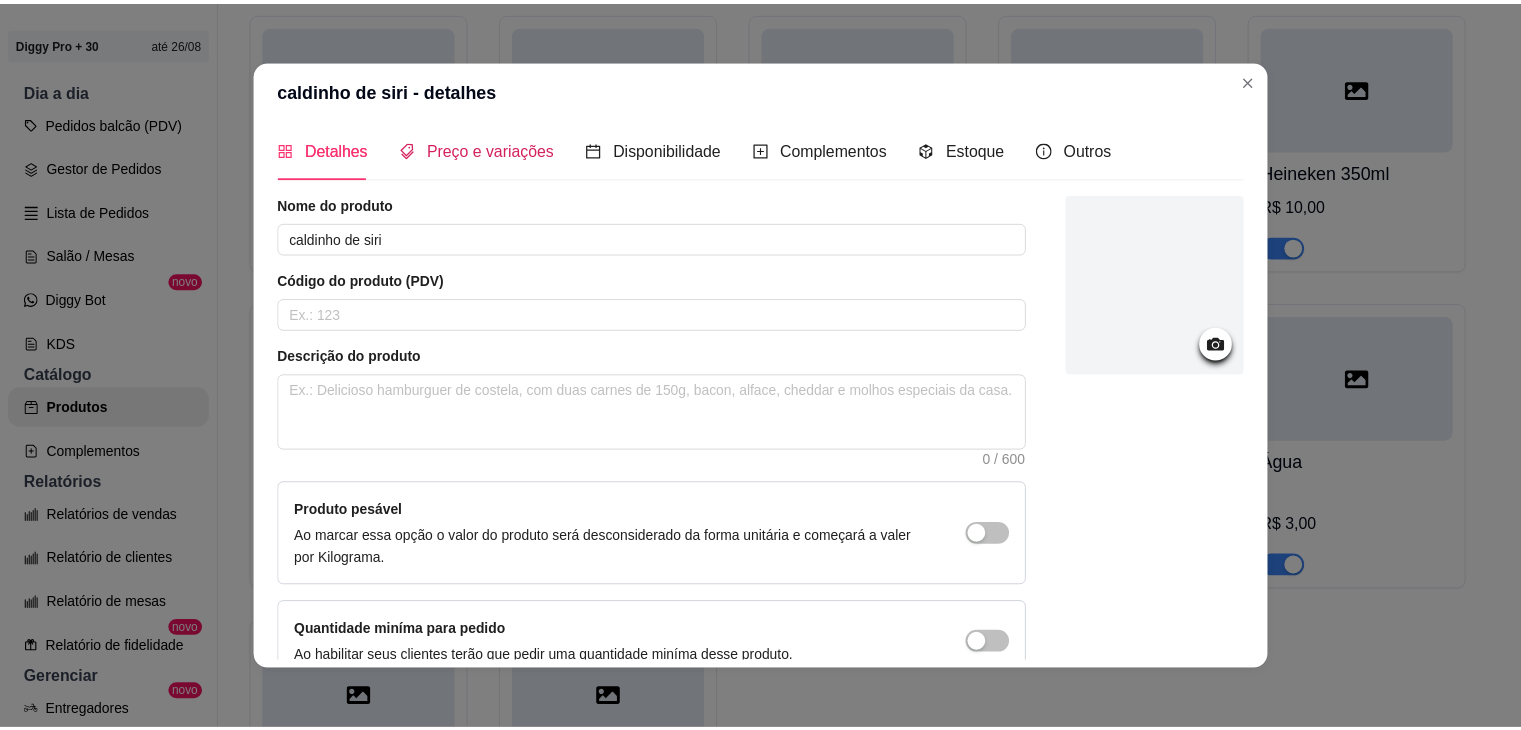 scroll, scrollTop: 0, scrollLeft: 0, axis: both 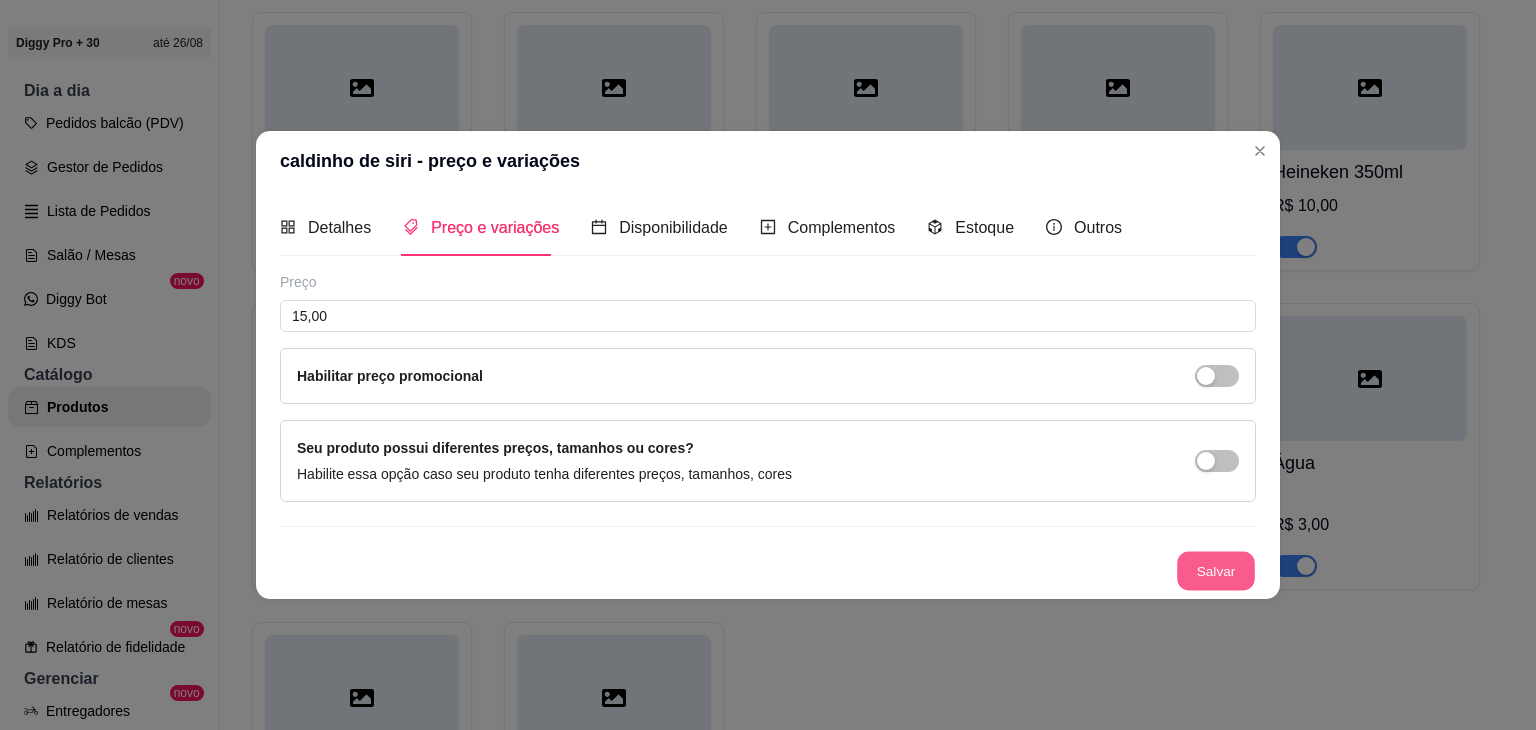 click on "Salvar" at bounding box center (1216, 571) 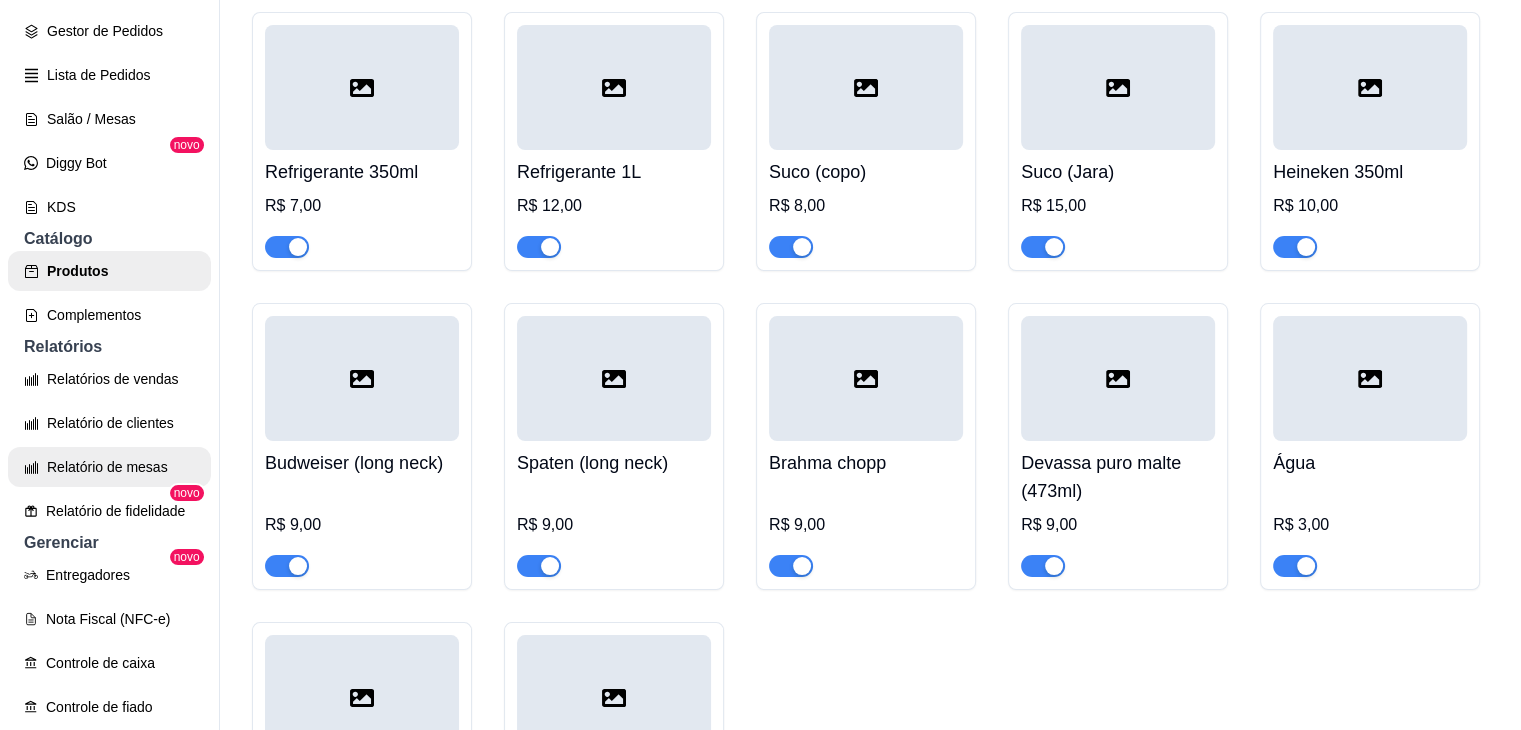 scroll, scrollTop: 304, scrollLeft: 0, axis: vertical 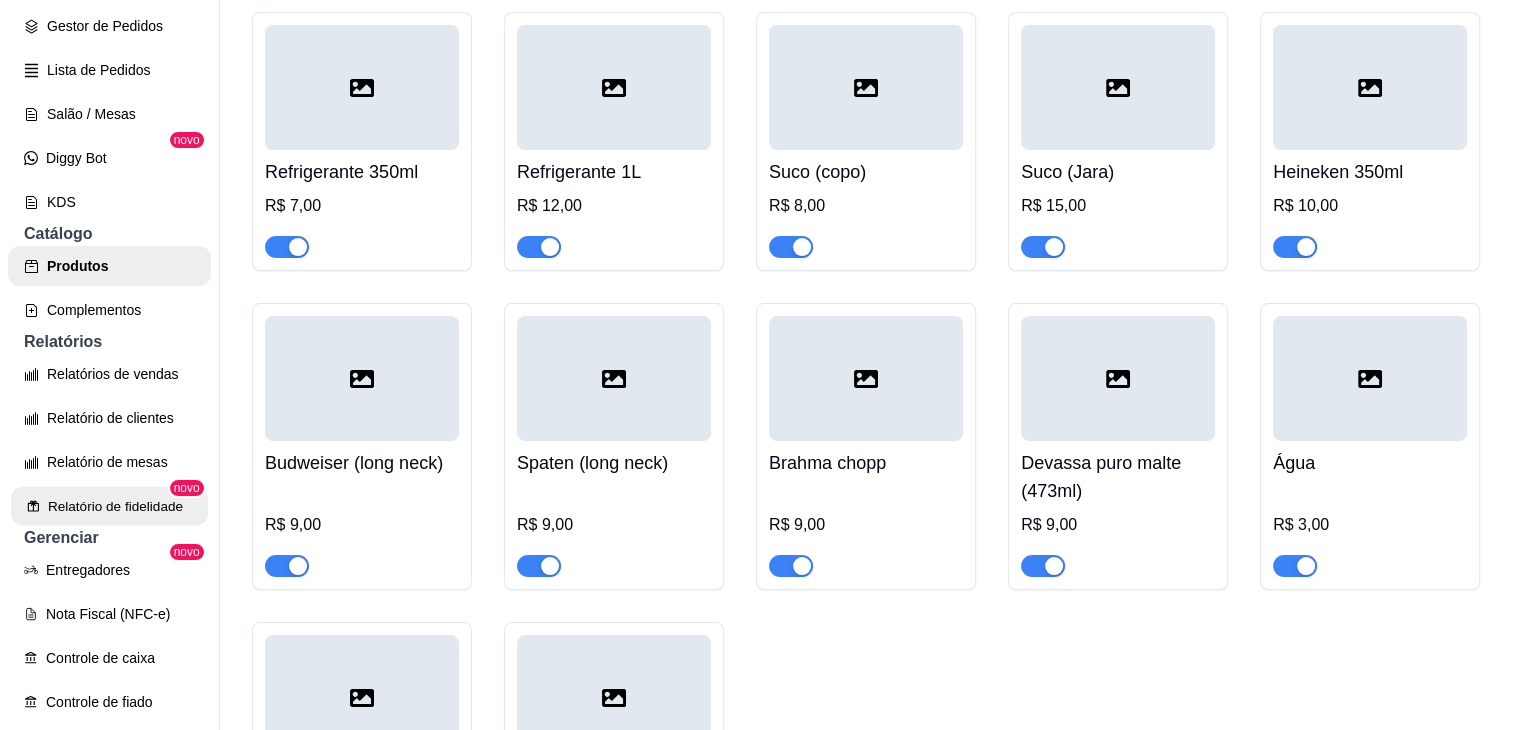 click on "Relatório de fidelidade" at bounding box center [109, 506] 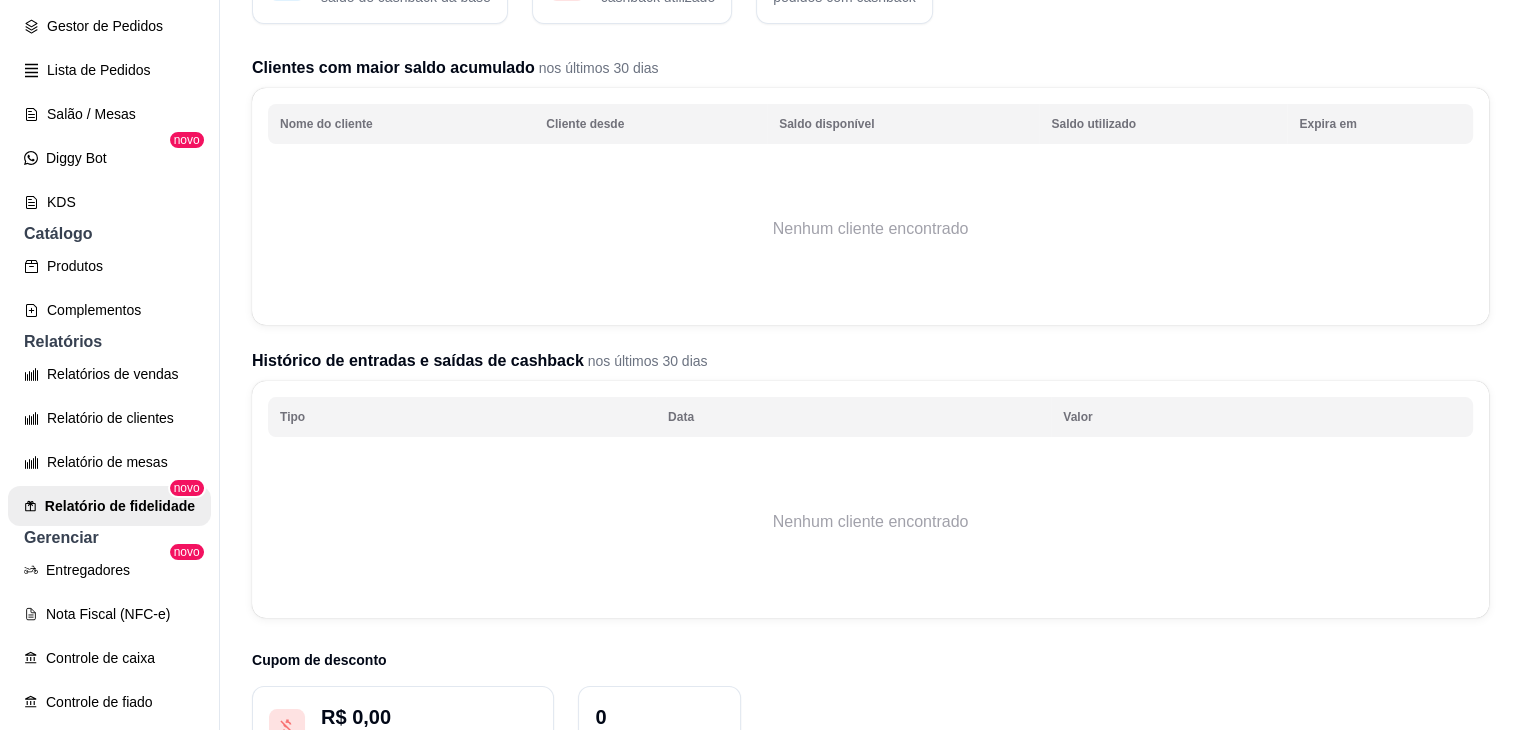 scroll, scrollTop: 339, scrollLeft: 0, axis: vertical 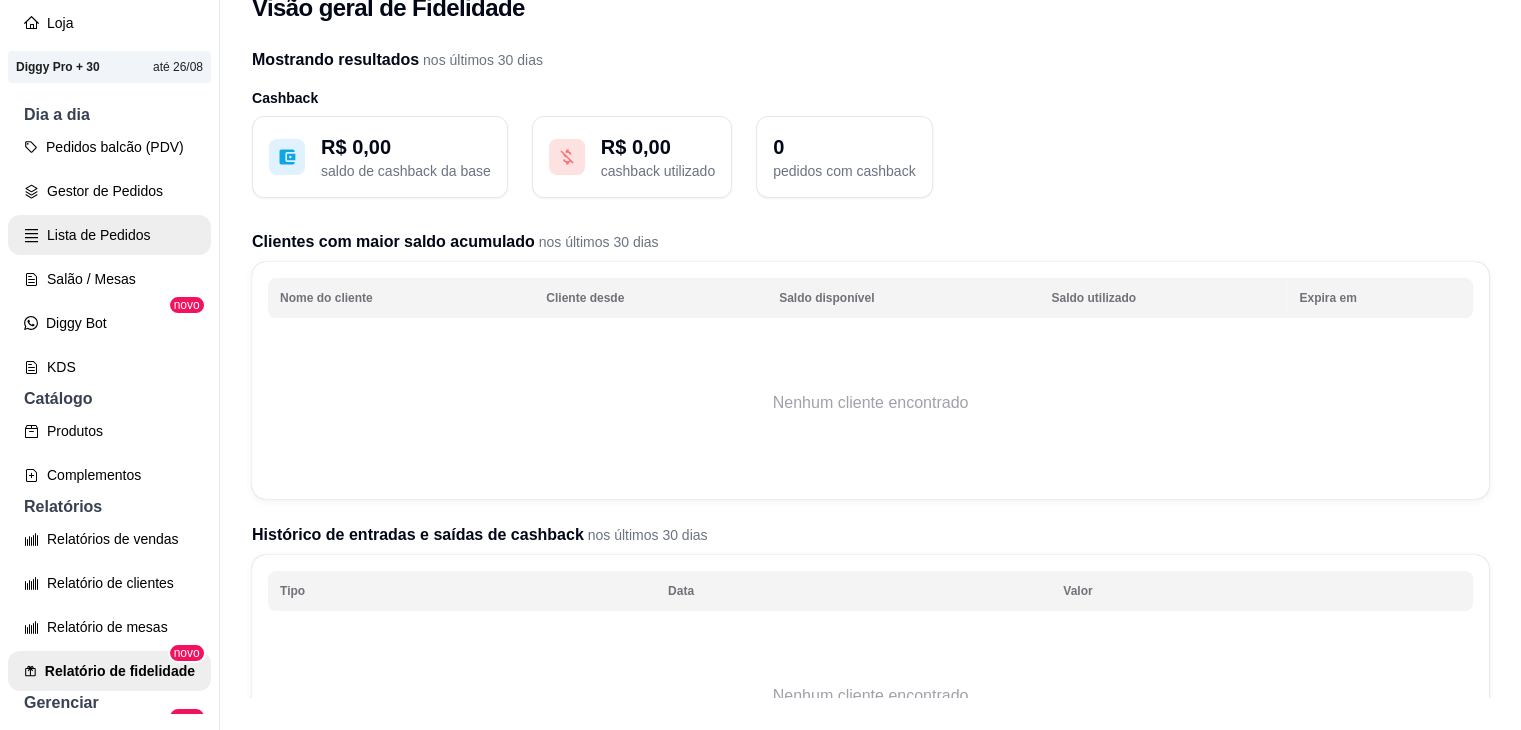click on "Lista de Pedidos" at bounding box center (109, 235) 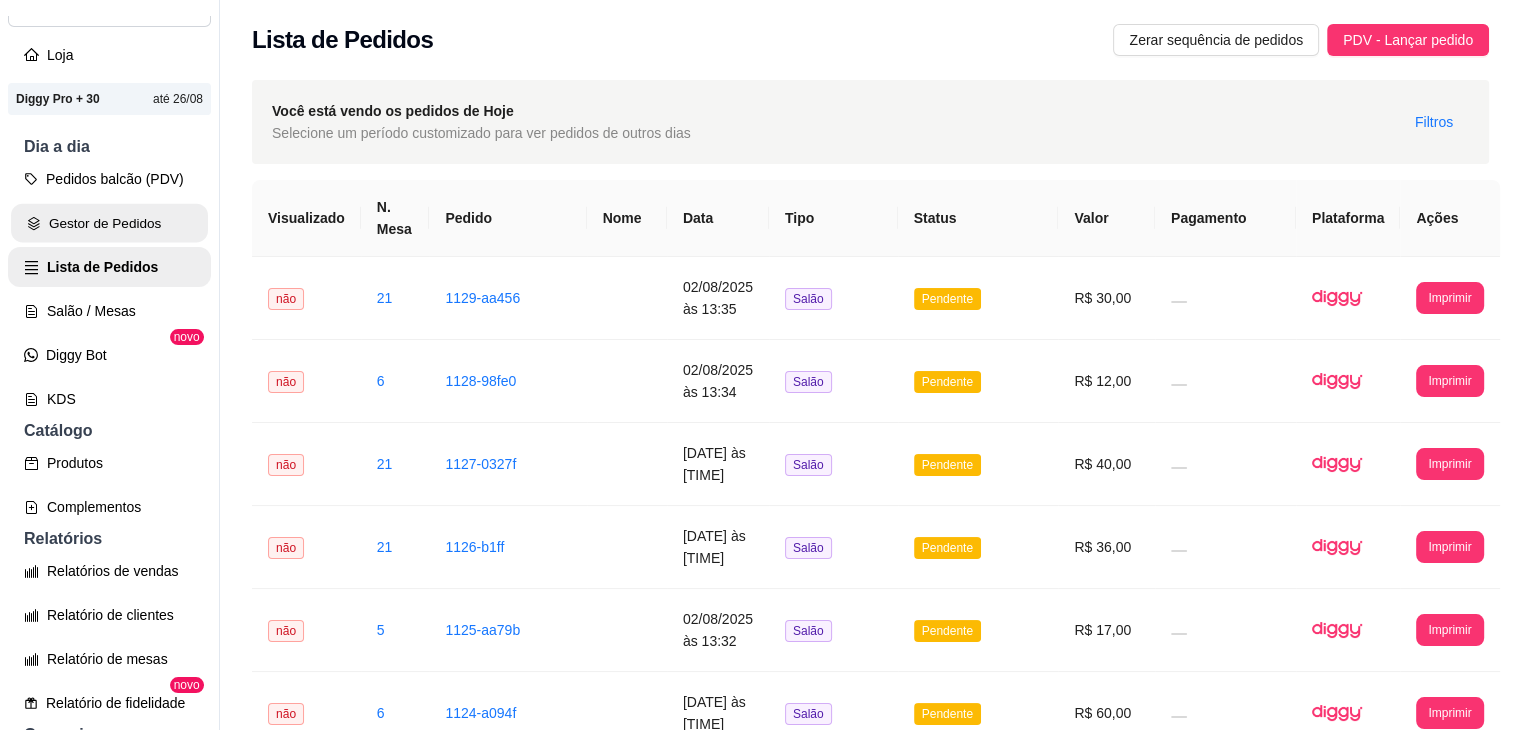 click on "Gestor de Pedidos" at bounding box center (109, 223) 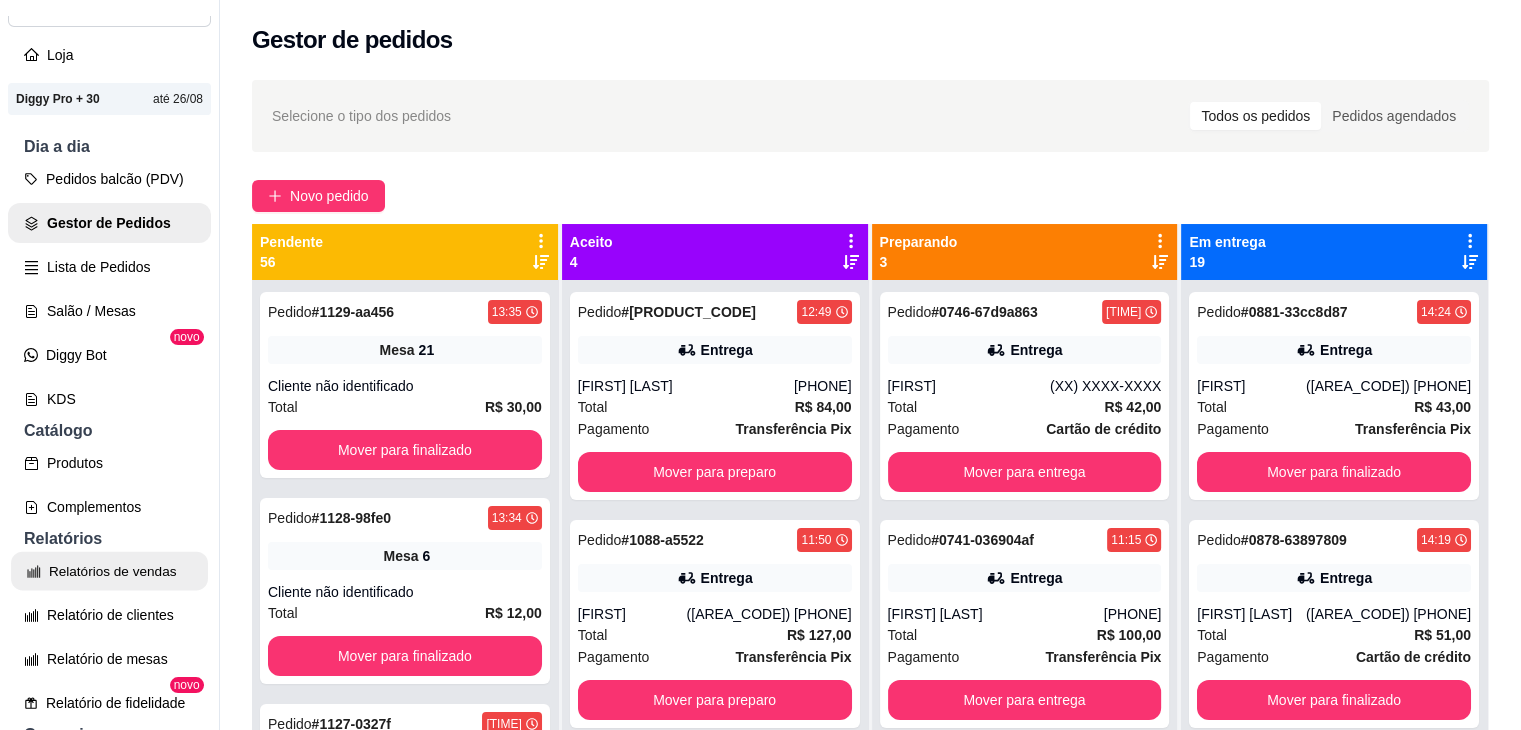 click on "Relatórios de vendas" at bounding box center (109, 571) 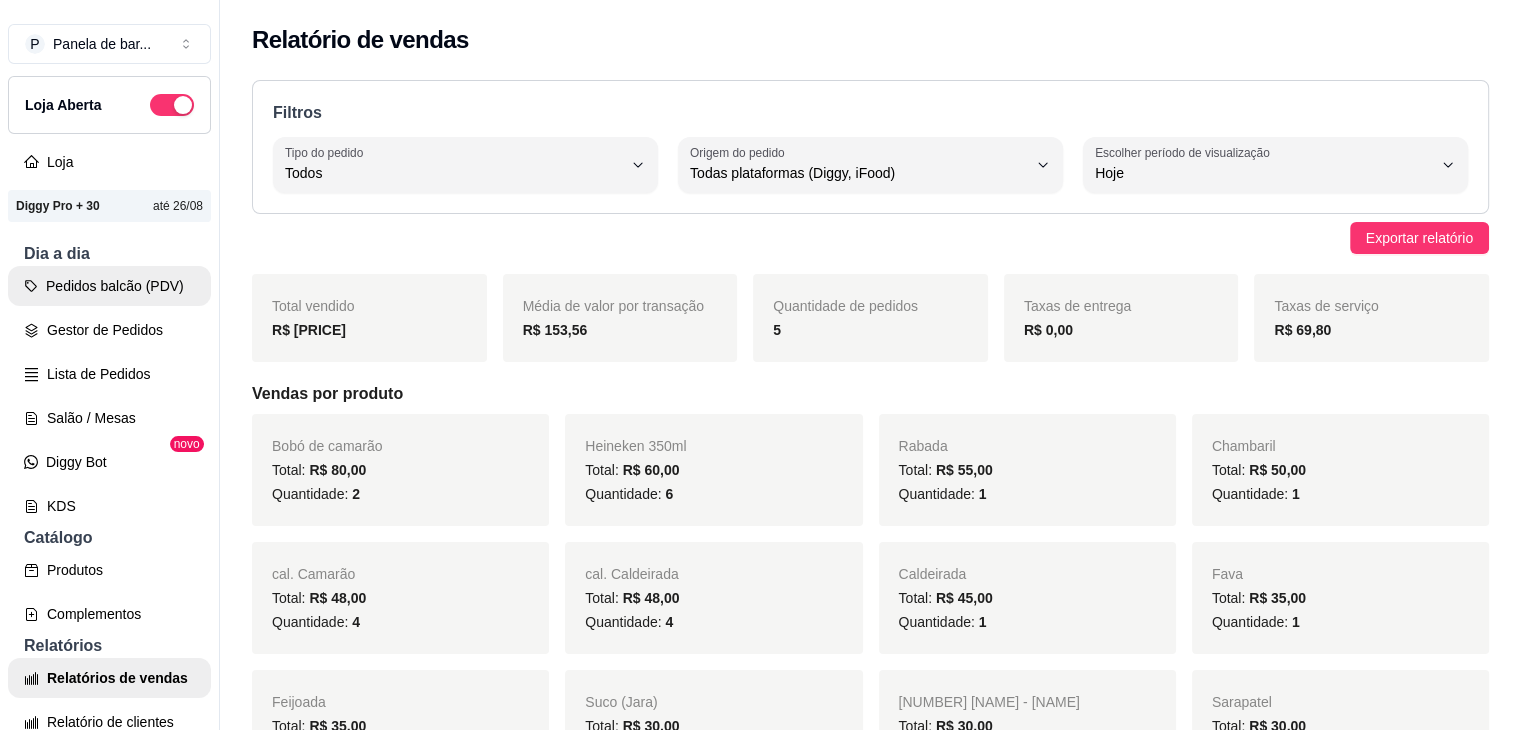 scroll, scrollTop: 0, scrollLeft: 0, axis: both 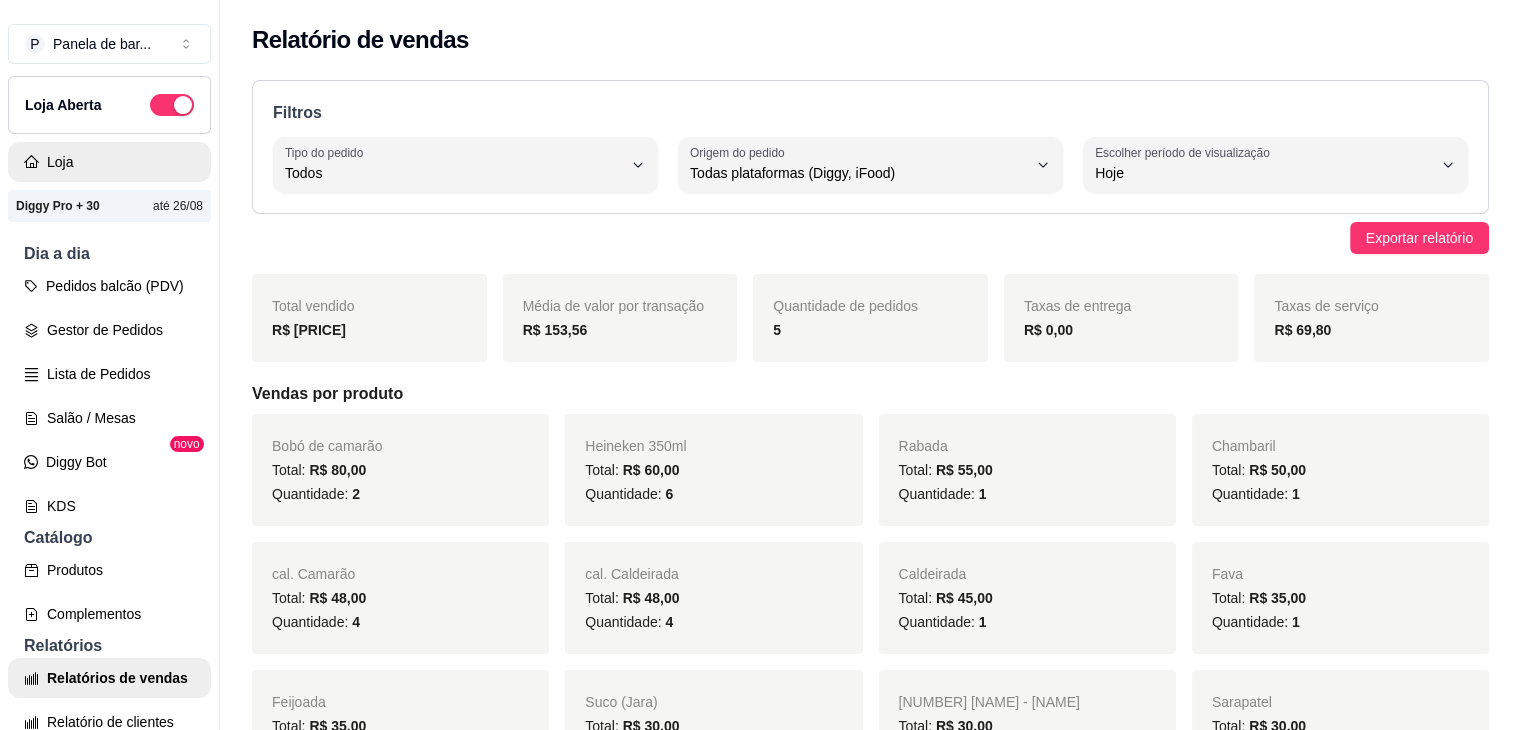 click on "Loja" at bounding box center [109, 162] 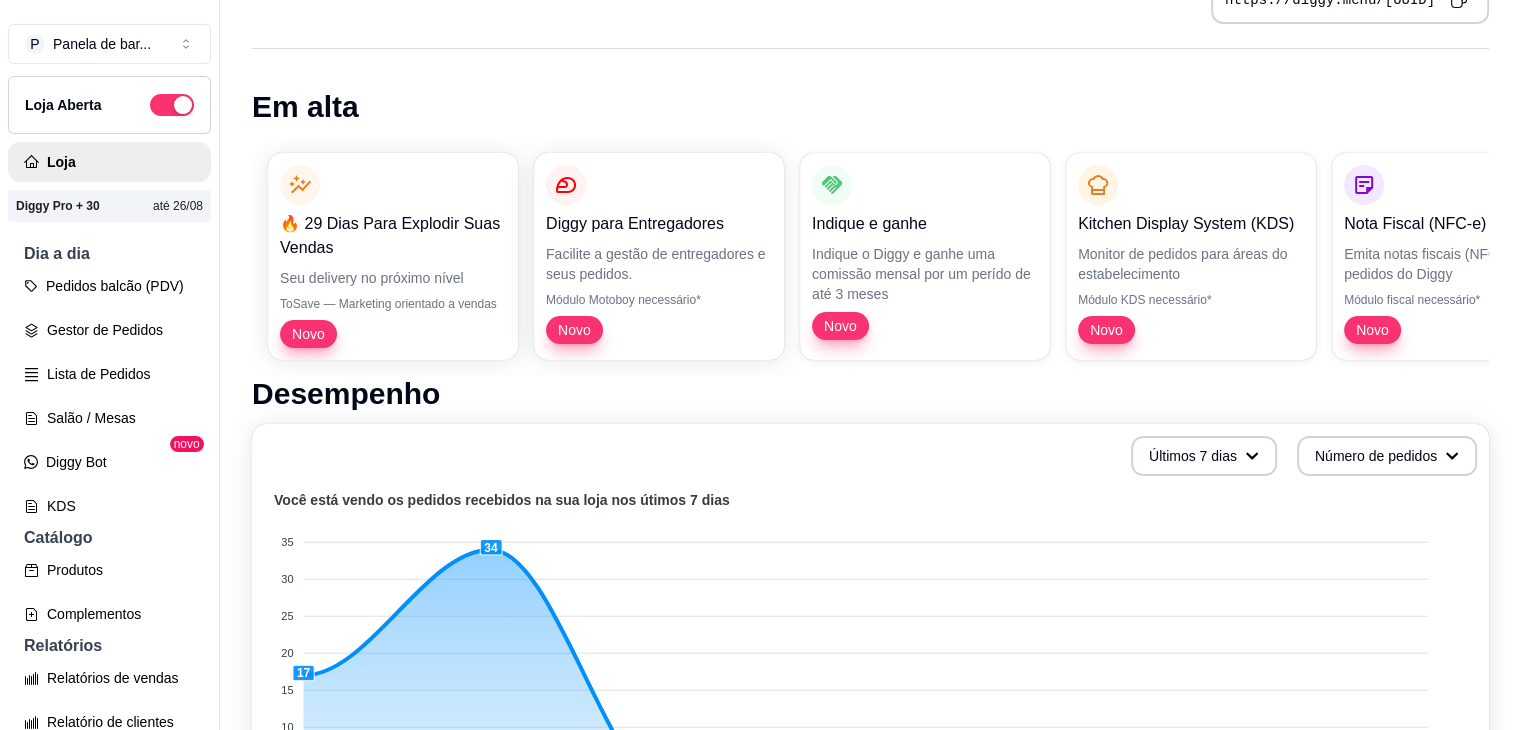 scroll, scrollTop: 0, scrollLeft: 0, axis: both 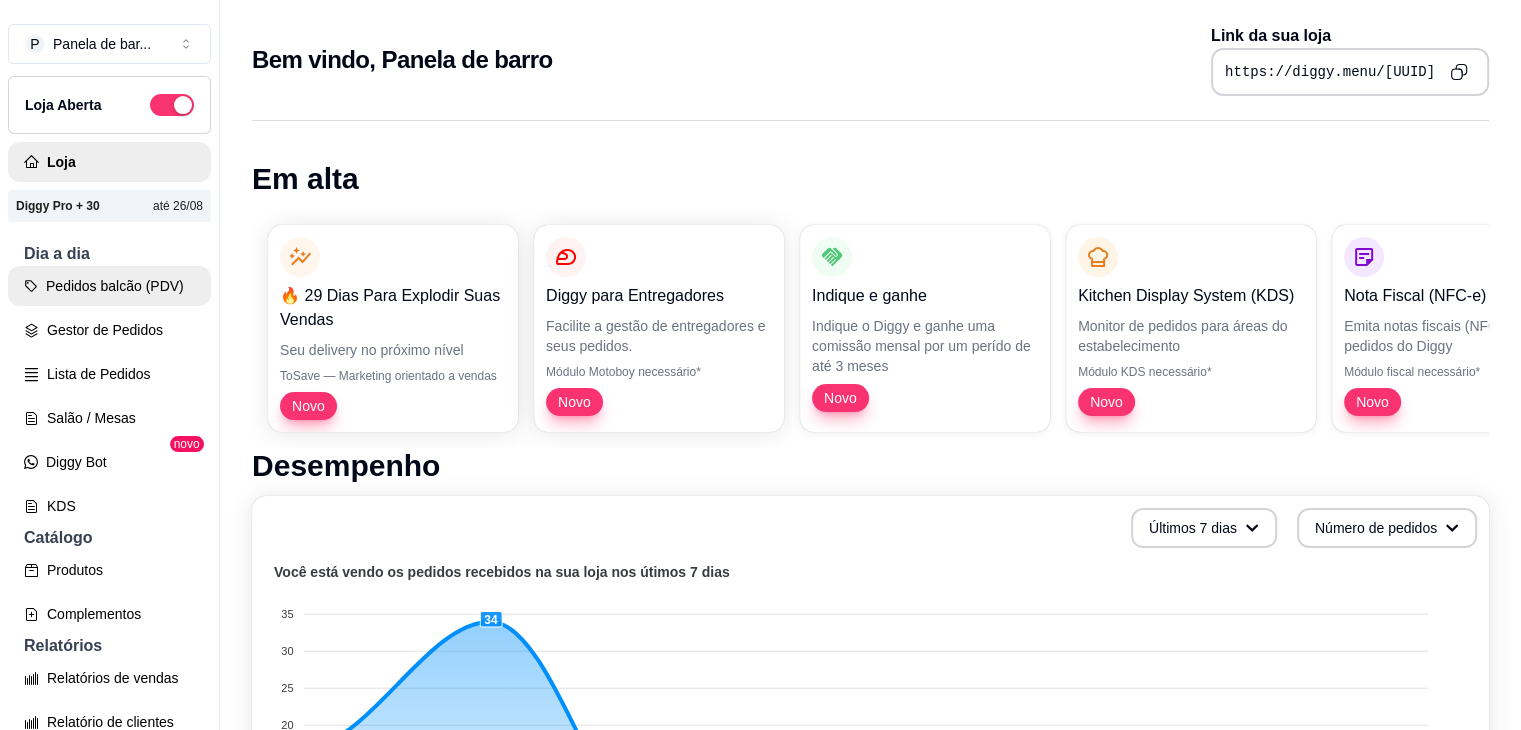 click on "Pedidos balcão (PDV)" at bounding box center [109, 286] 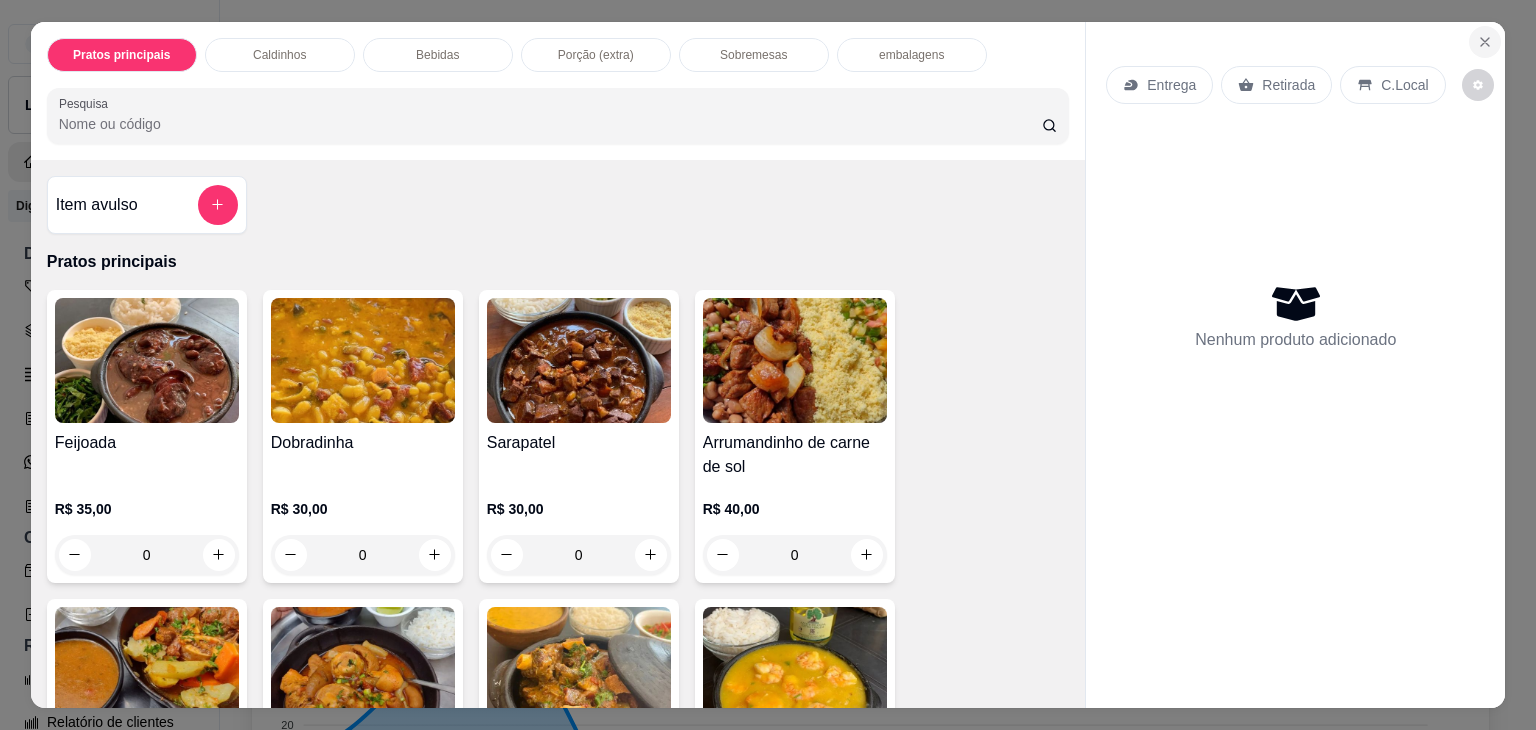 click at bounding box center (1485, 42) 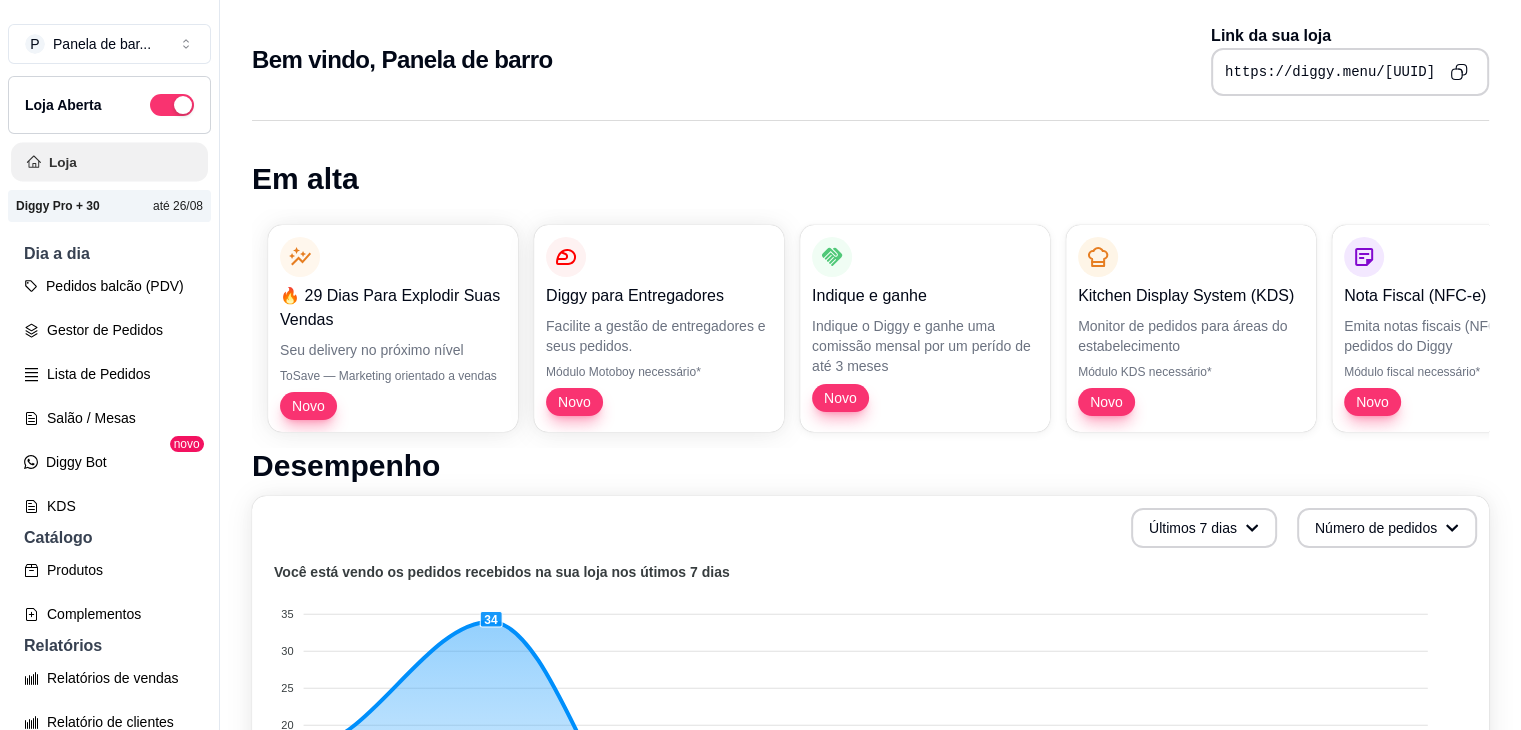 click on "Loja" at bounding box center (109, 162) 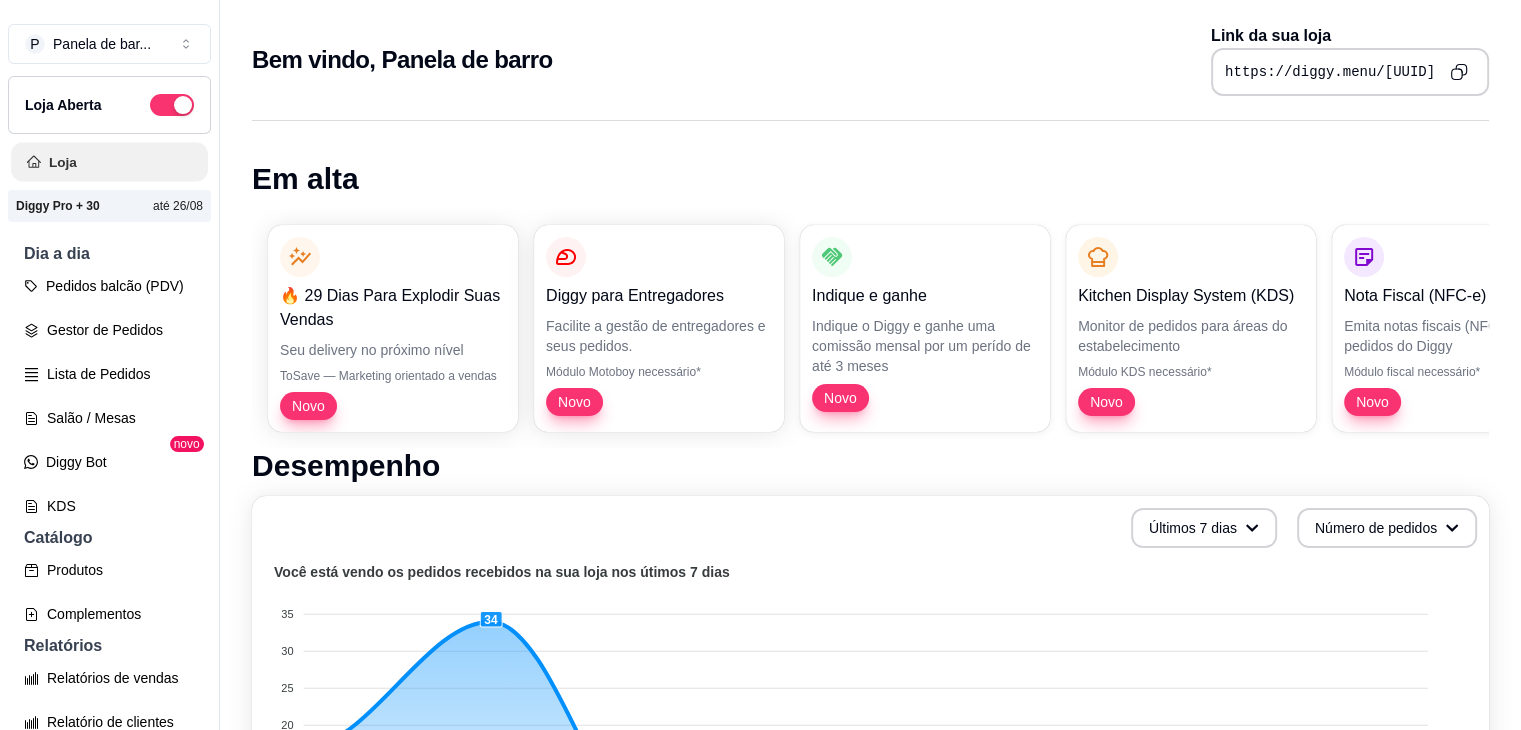 click on "Loja" at bounding box center (109, 162) 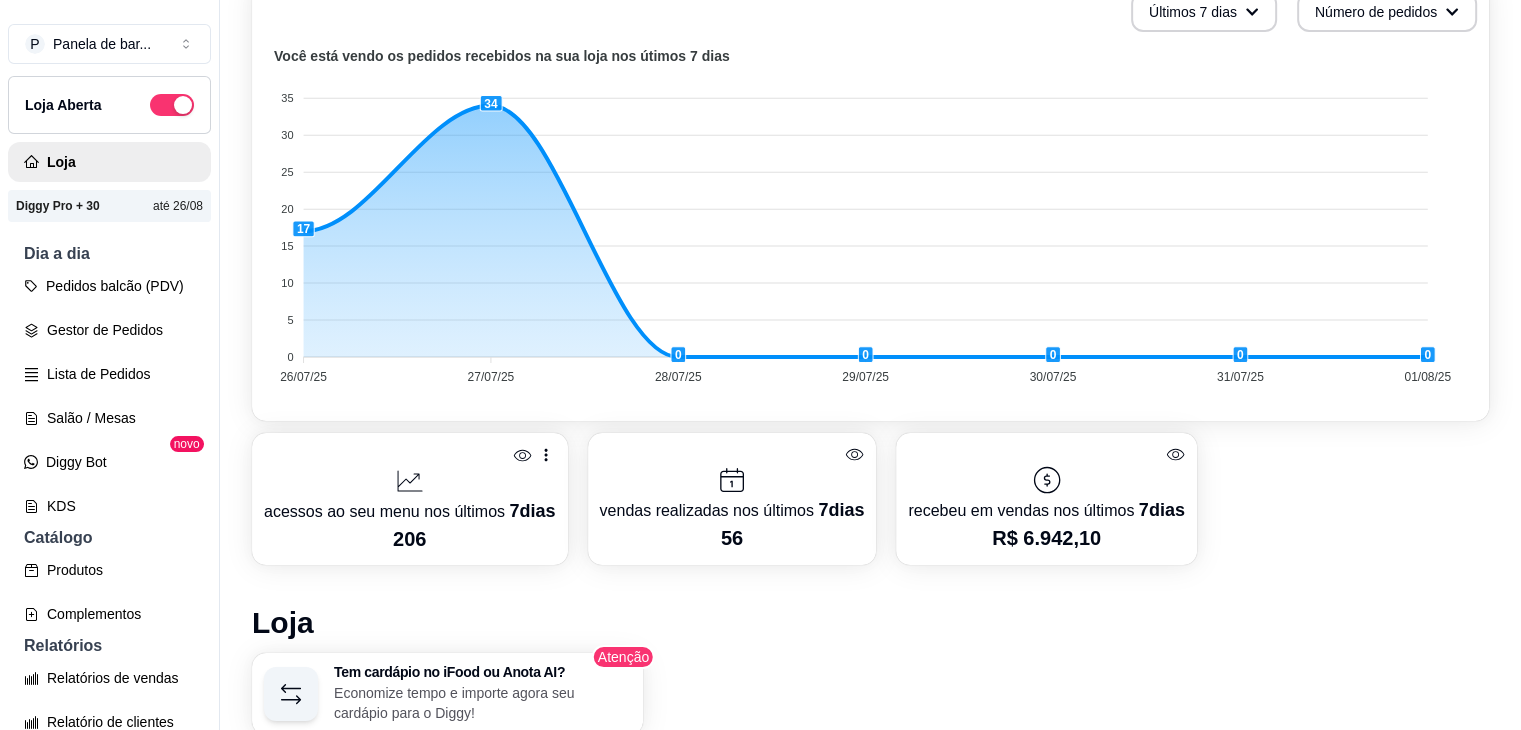scroll, scrollTop: 0, scrollLeft: 0, axis: both 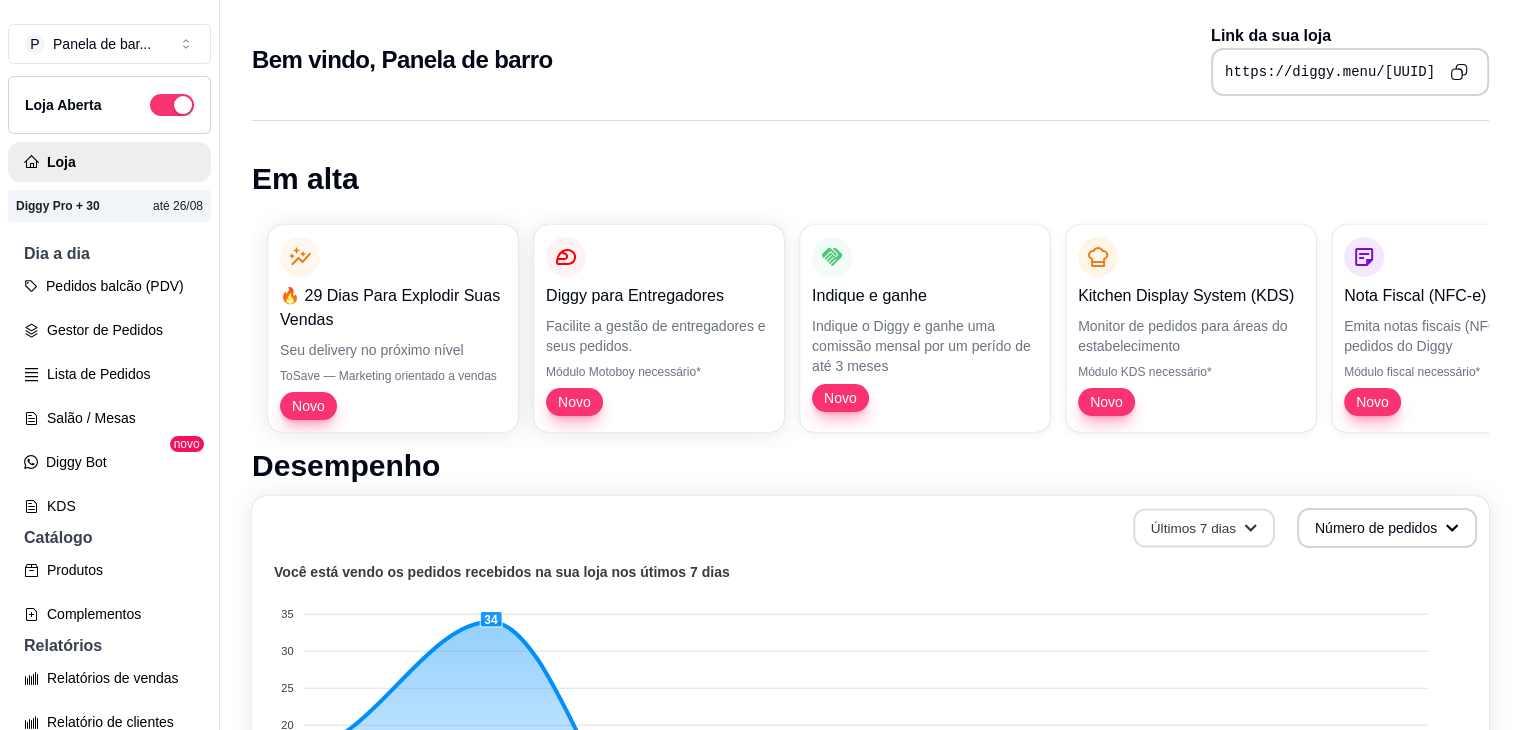 click on "Últimos 7 dias" at bounding box center (1204, 528) 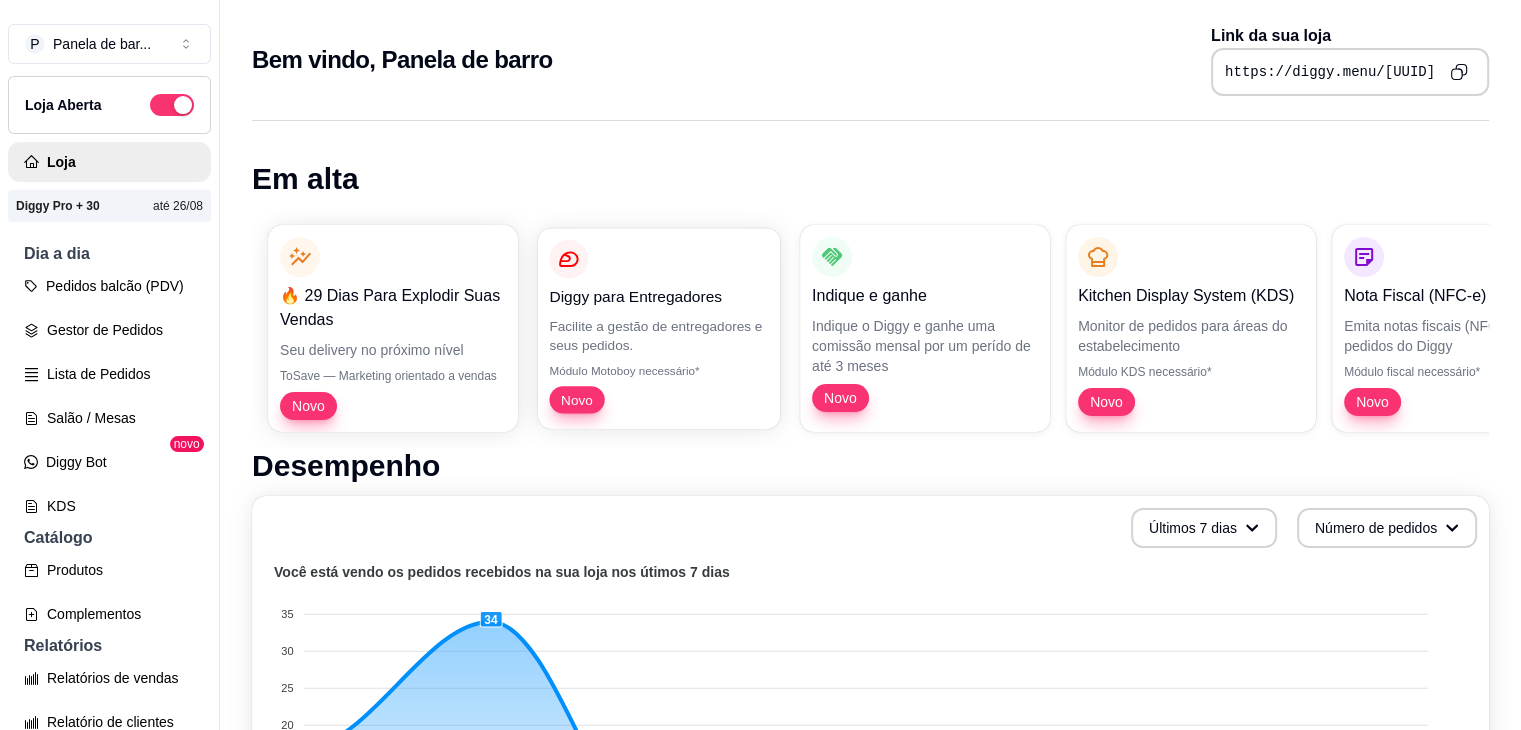 click on "Novo" at bounding box center (576, 399) 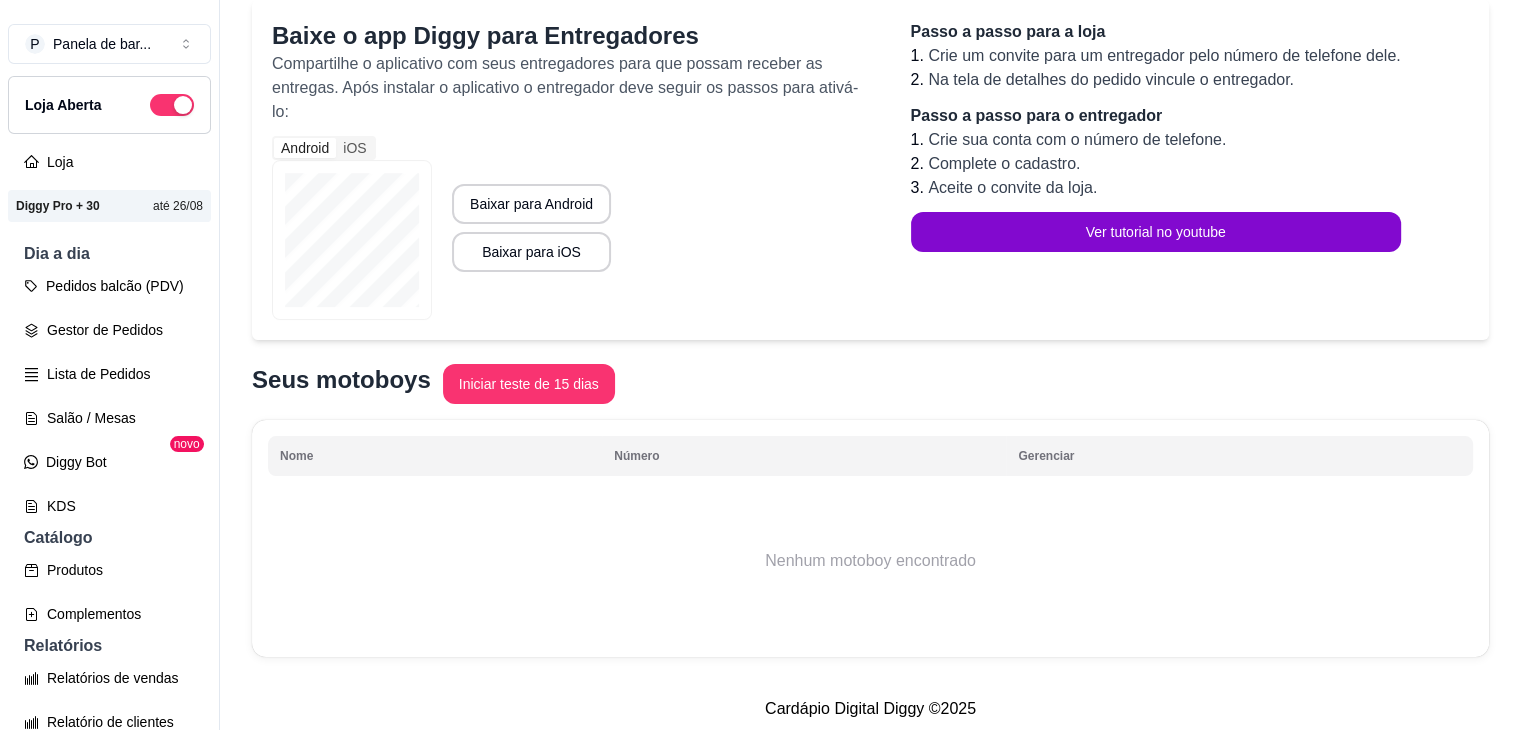 scroll, scrollTop: 403, scrollLeft: 0, axis: vertical 